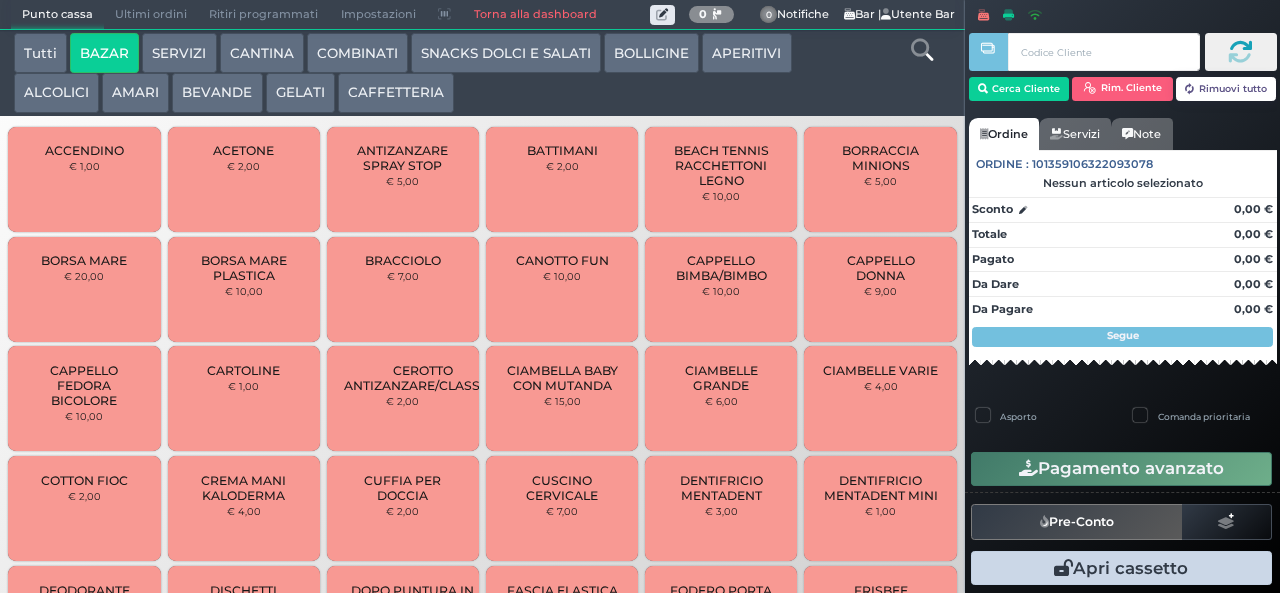 scroll, scrollTop: 0, scrollLeft: 0, axis: both 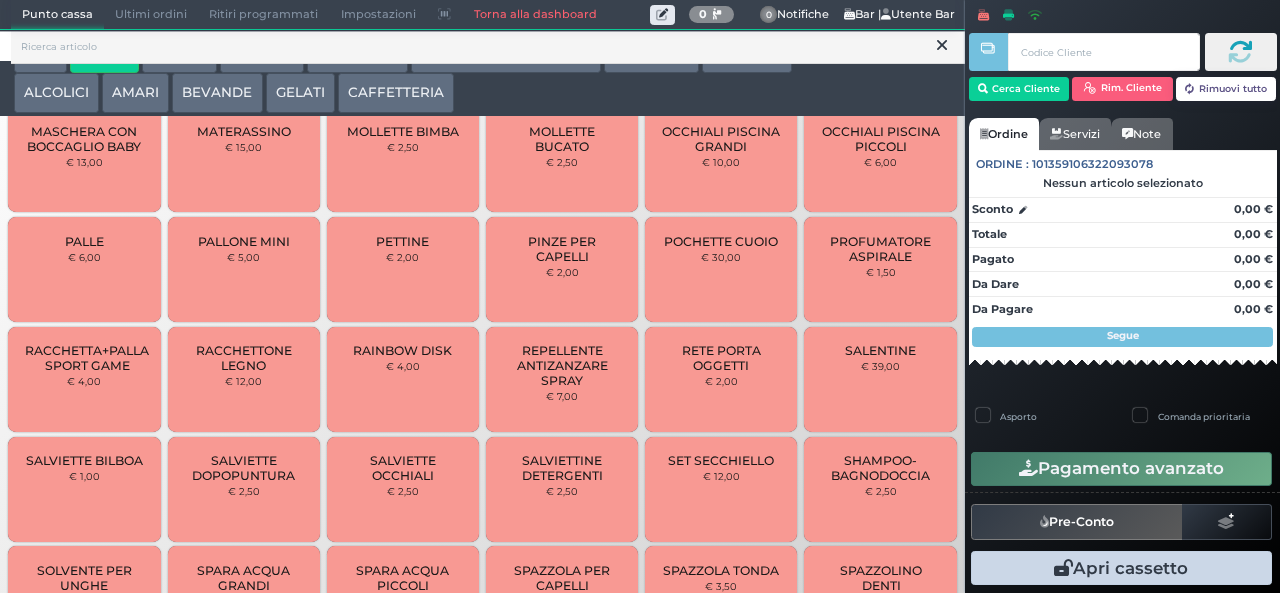 click on "POCHETTE CUOIO
€ 30,00" at bounding box center [721, 269] 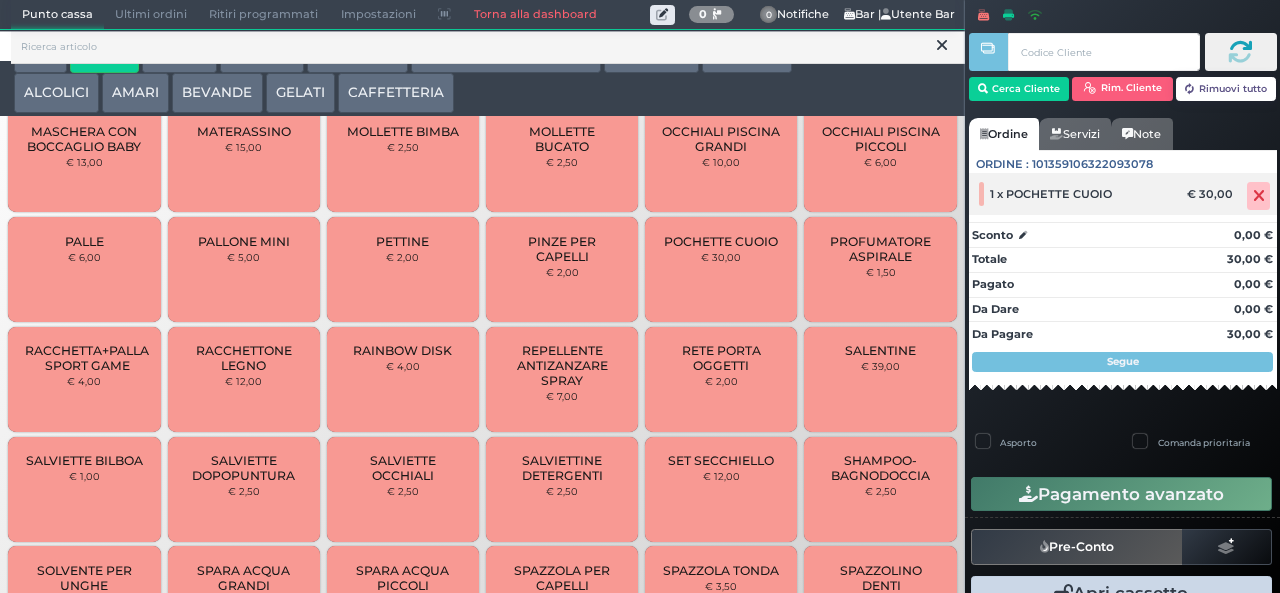 click at bounding box center (1259, 196) 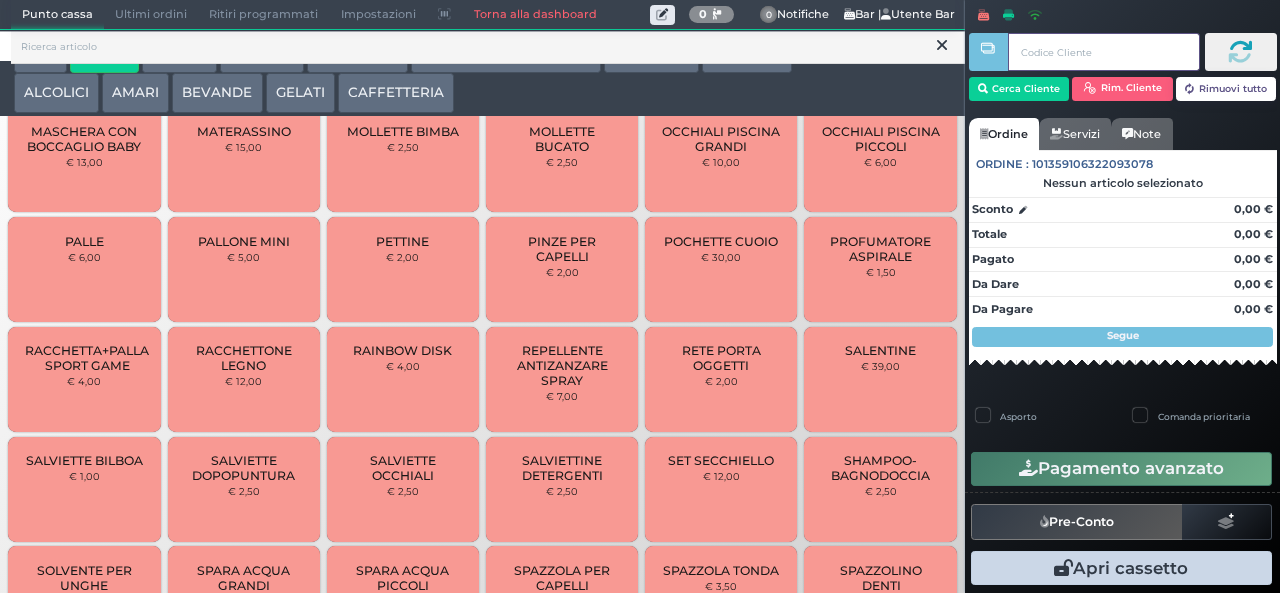 type 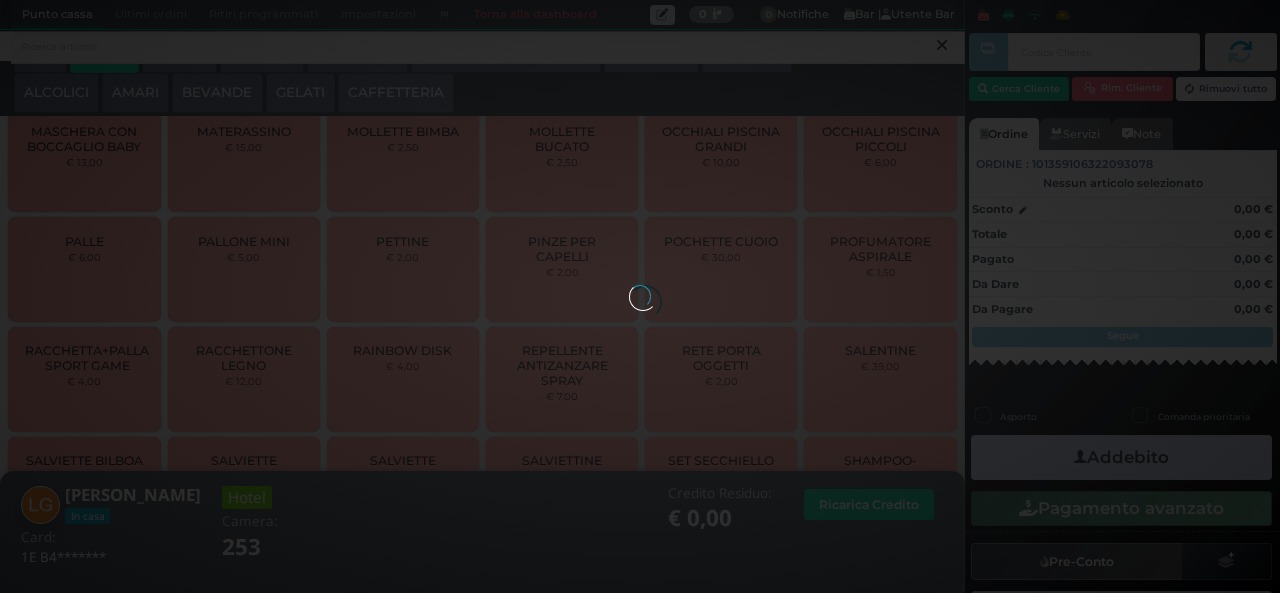 click at bounding box center [640, 296] 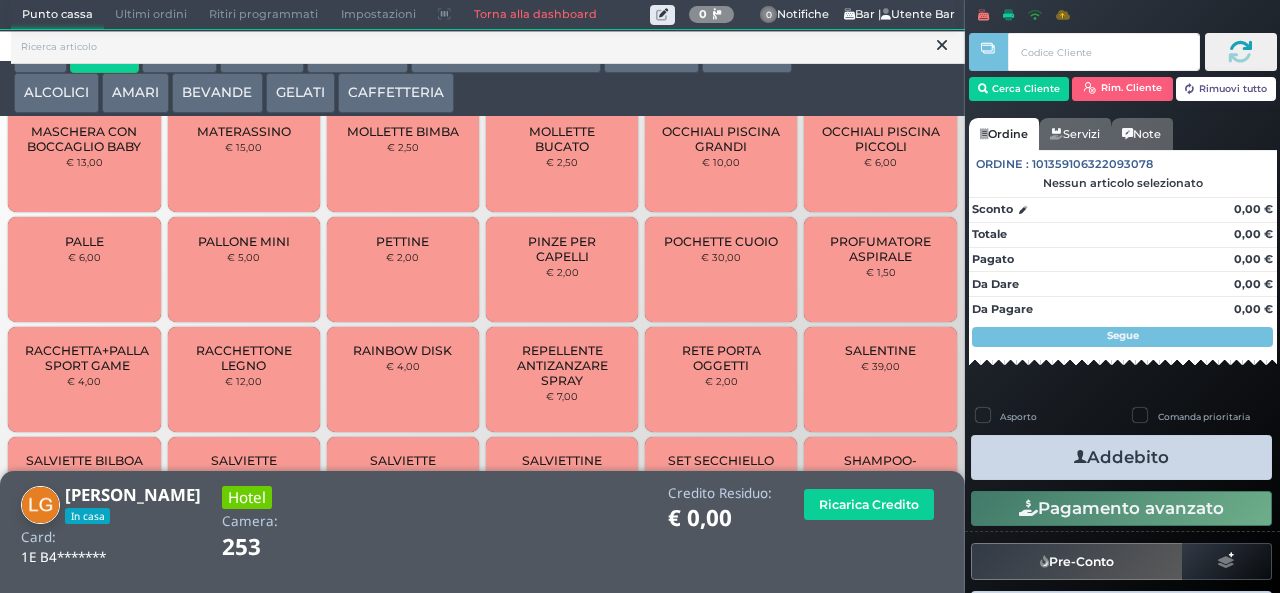 click on "CAFFETTERIA" at bounding box center (396, 93) 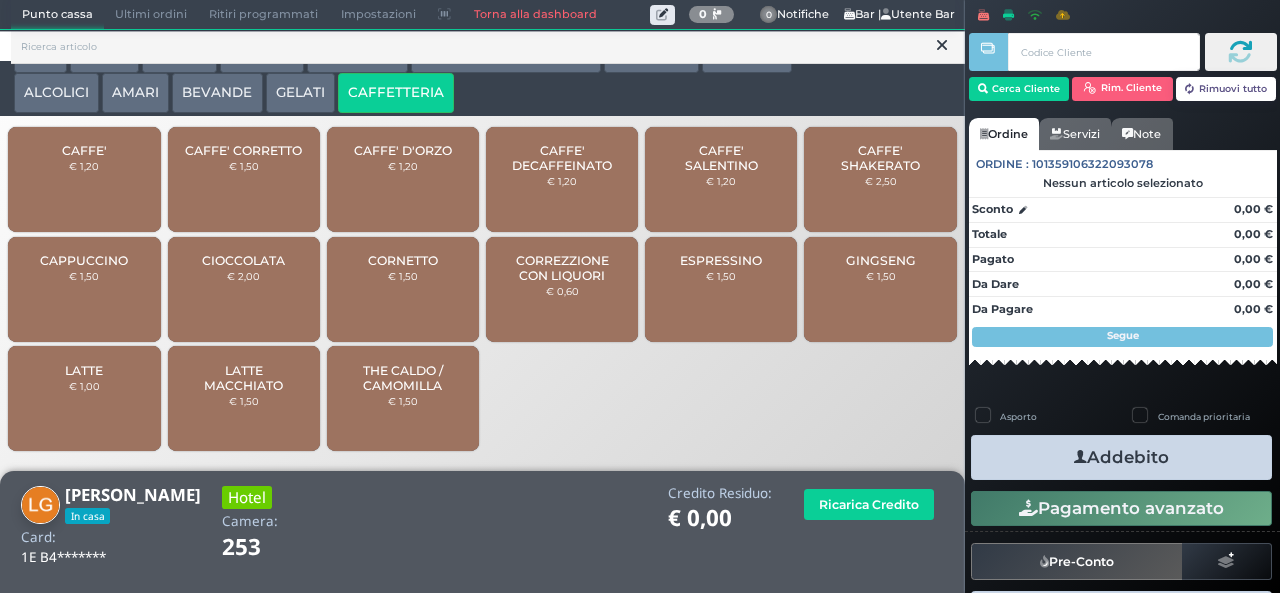 scroll, scrollTop: 0, scrollLeft: 0, axis: both 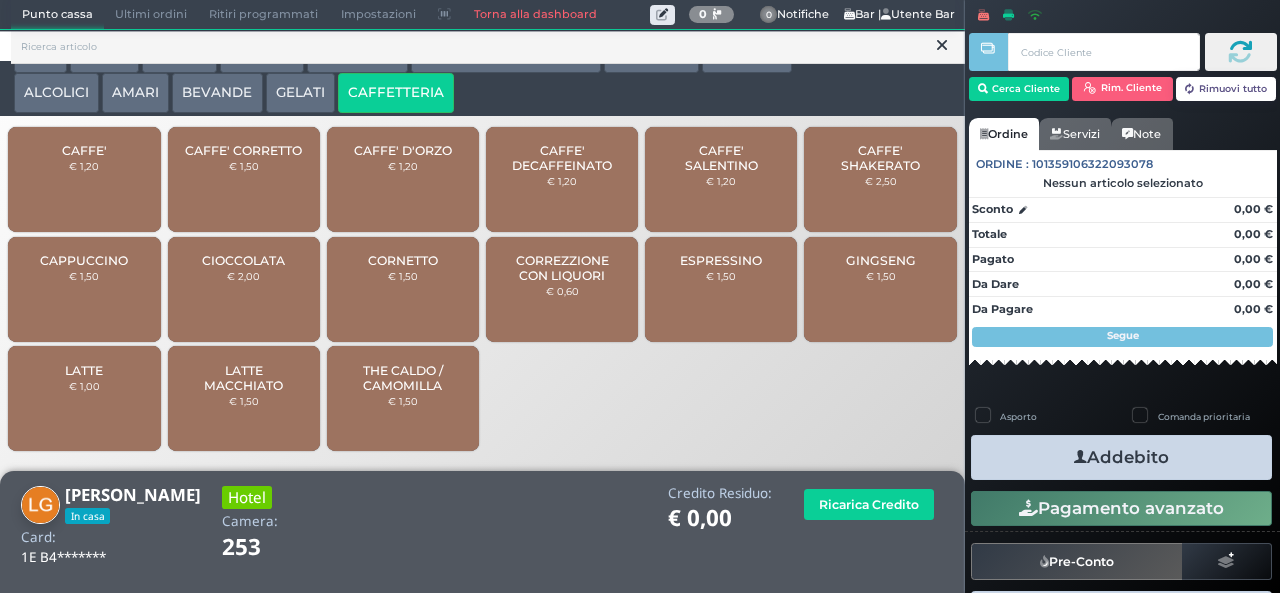 click on "CAFFE' SALENTINO" at bounding box center [721, 158] 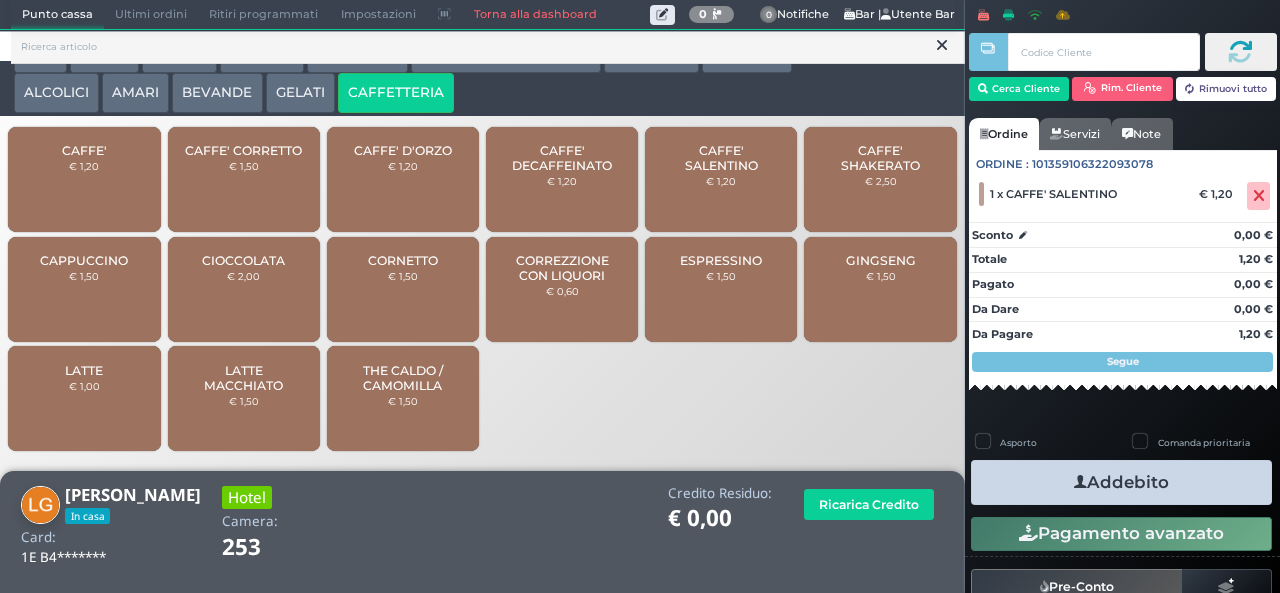 click at bounding box center (1080, 482) 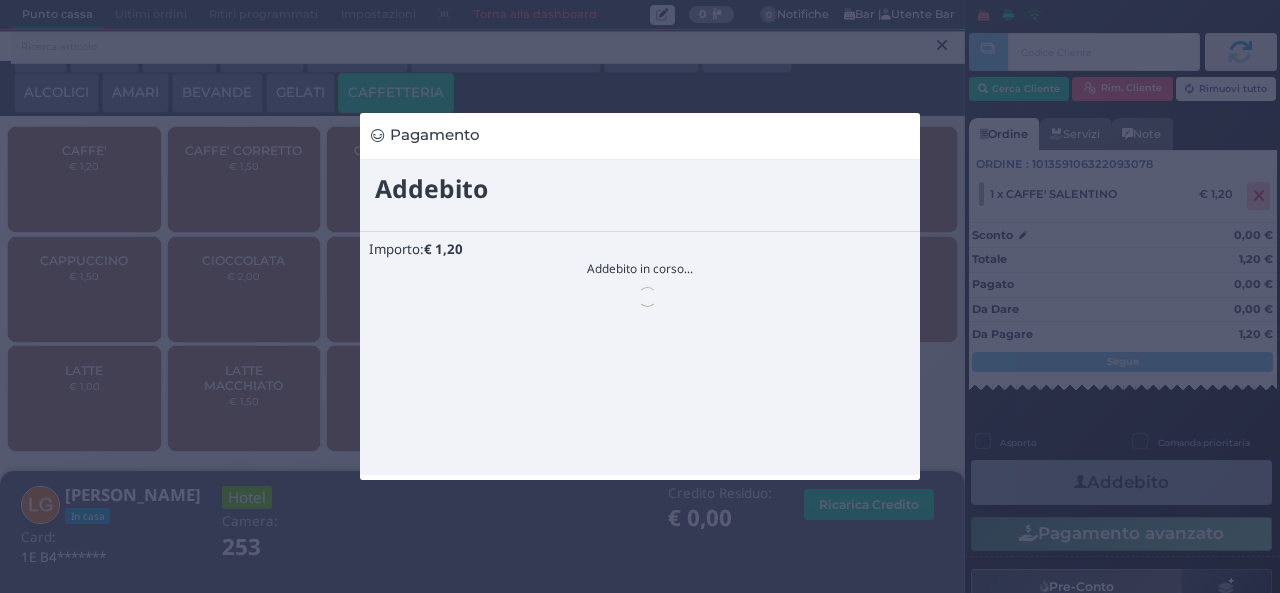 scroll, scrollTop: 0, scrollLeft: 0, axis: both 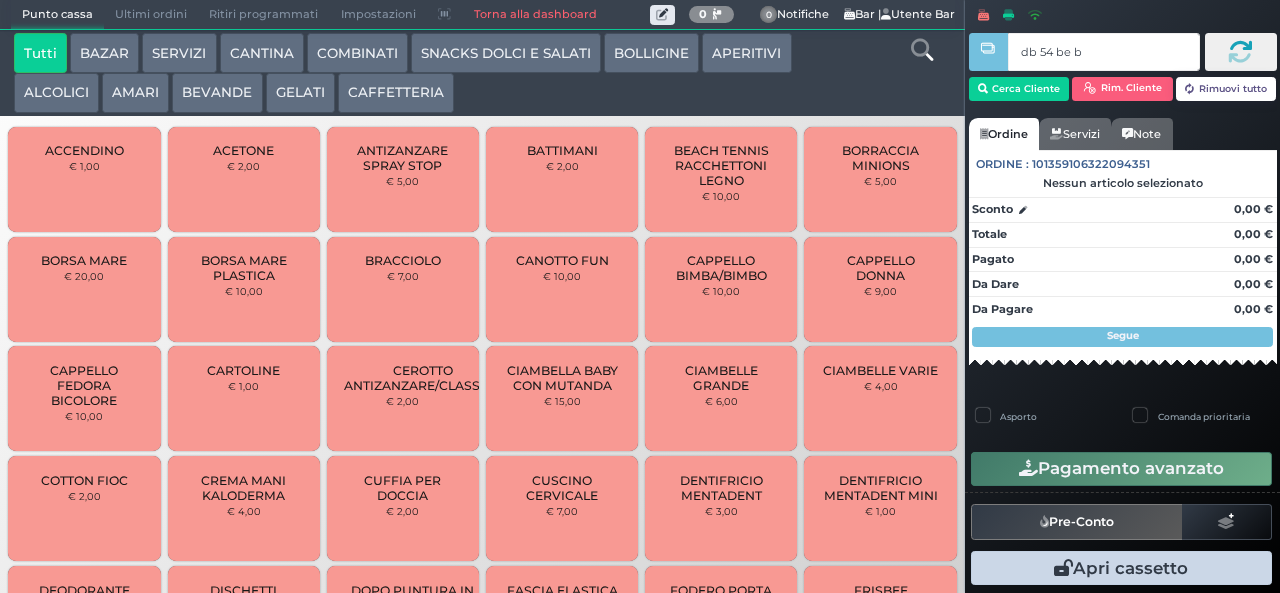 type on "db 54 be b9" 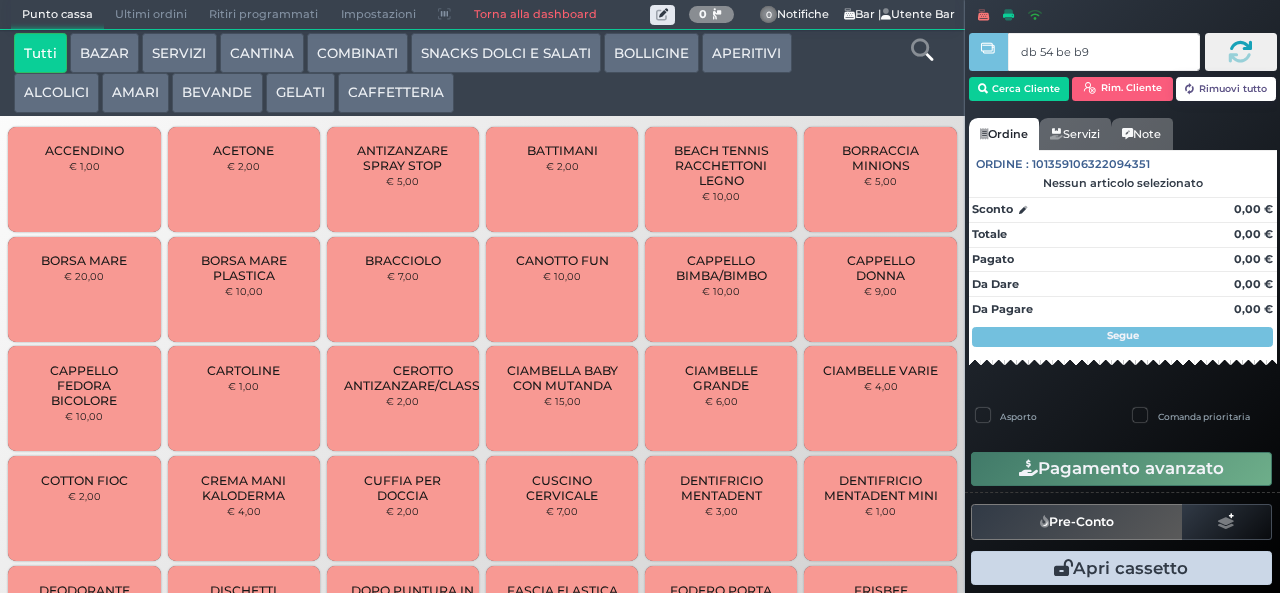 type 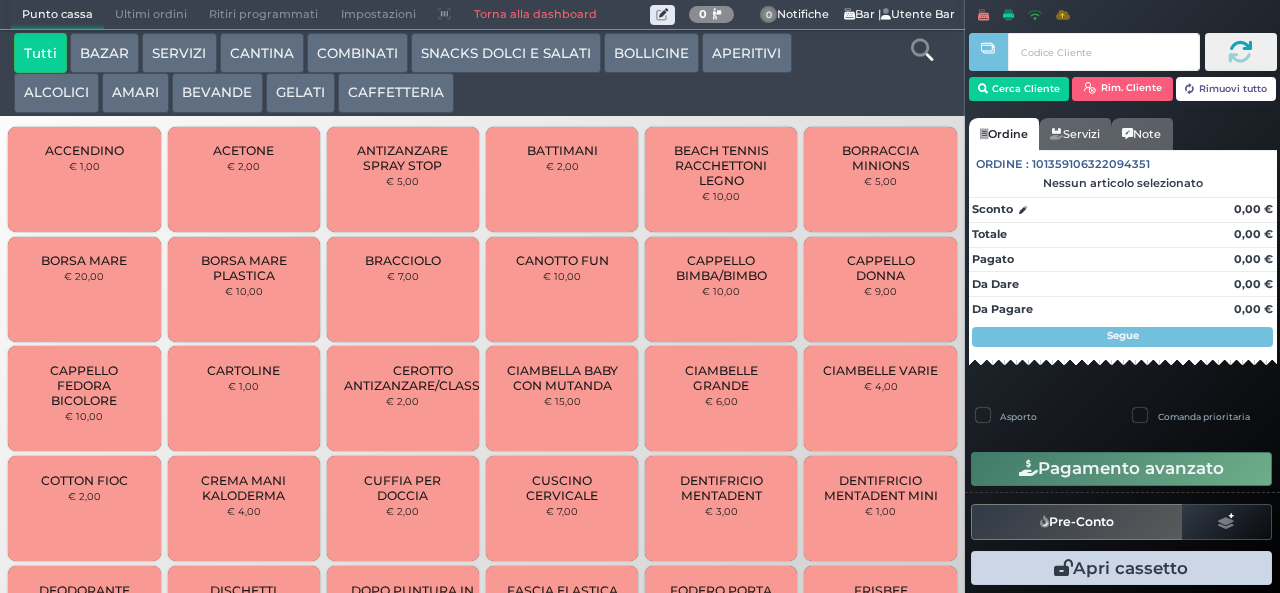 click on "GELATI" at bounding box center [300, 93] 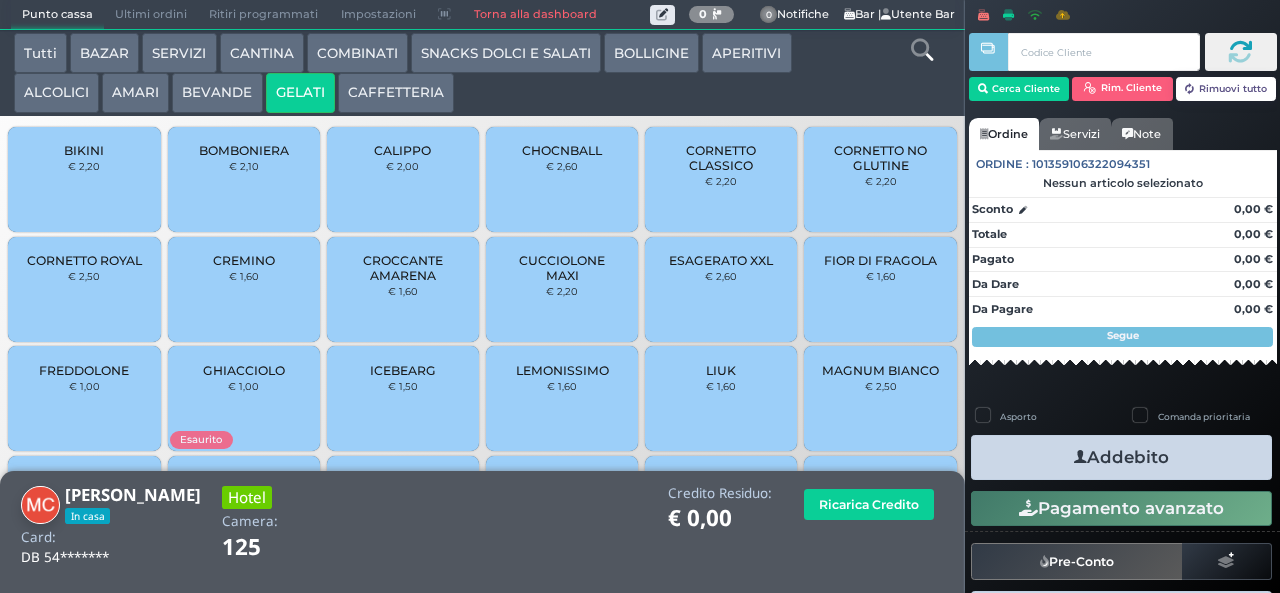 scroll, scrollTop: 133, scrollLeft: 0, axis: vertical 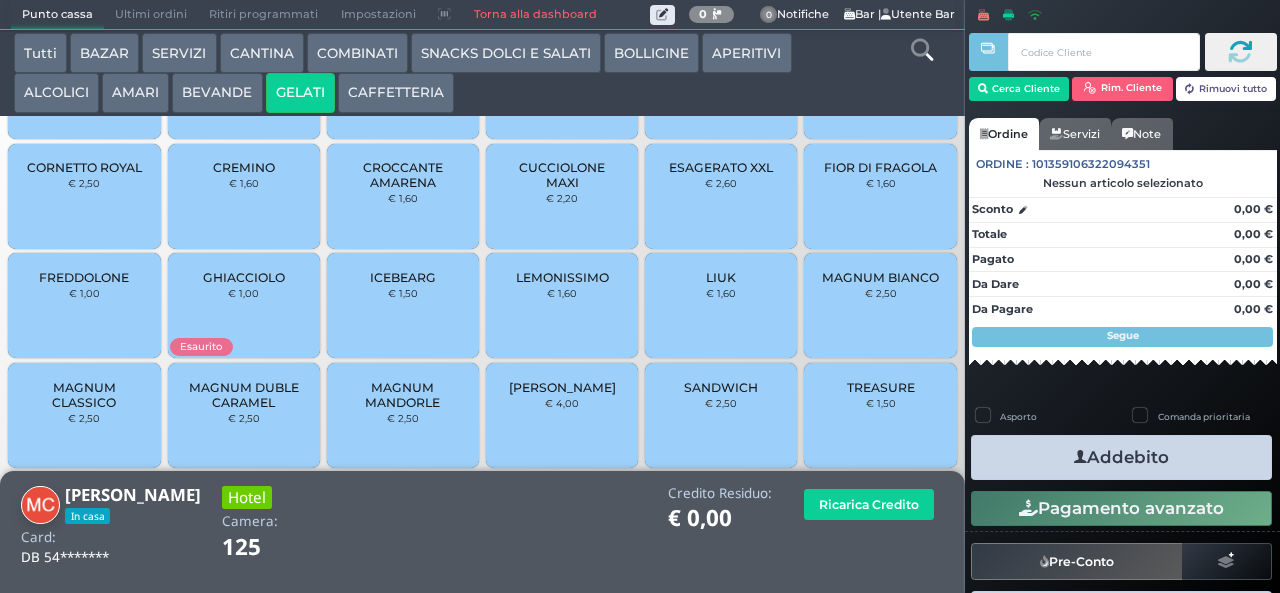 click on "TREASURE
€ 1,50" at bounding box center [880, 415] 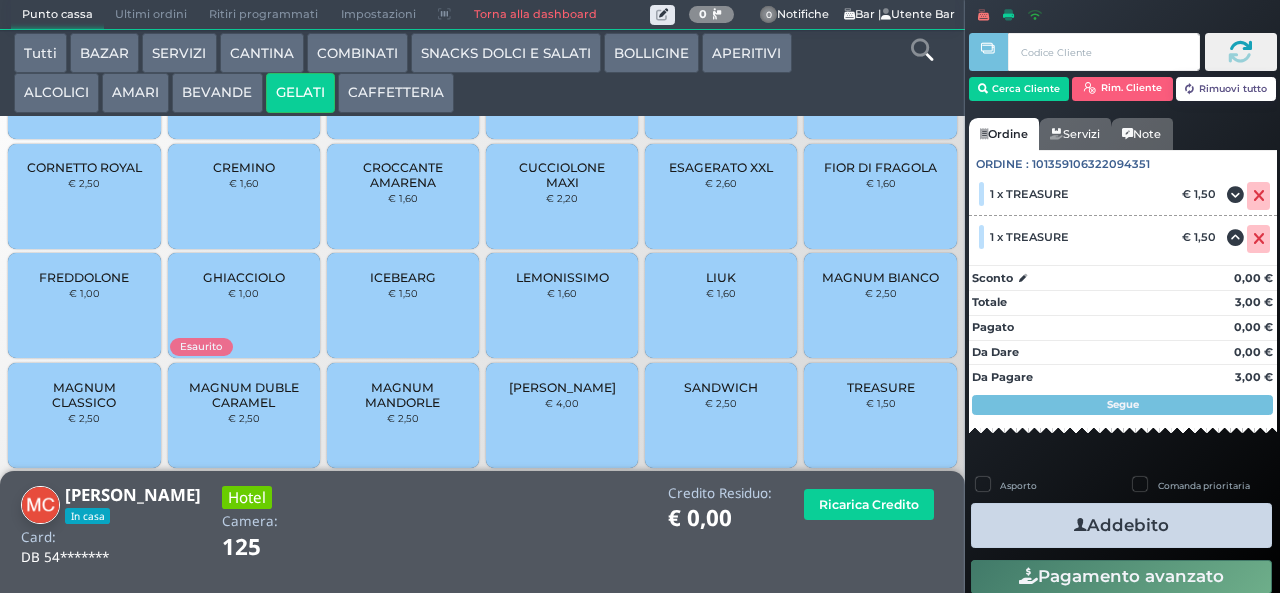 click at bounding box center [1080, 525] 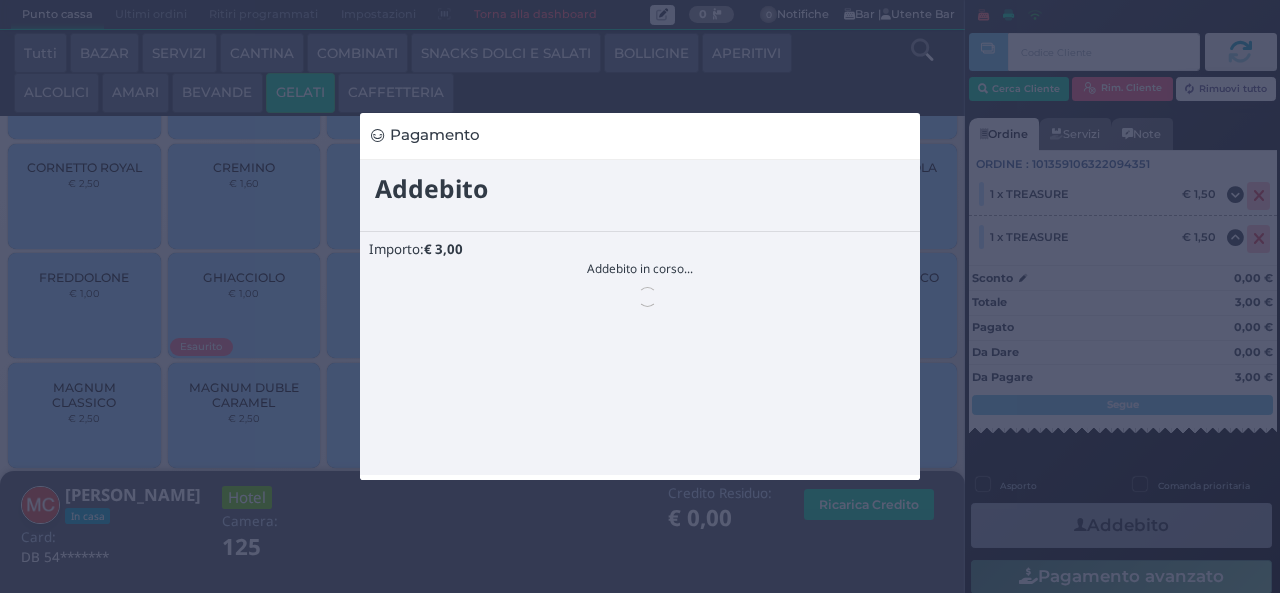 scroll, scrollTop: 0, scrollLeft: 0, axis: both 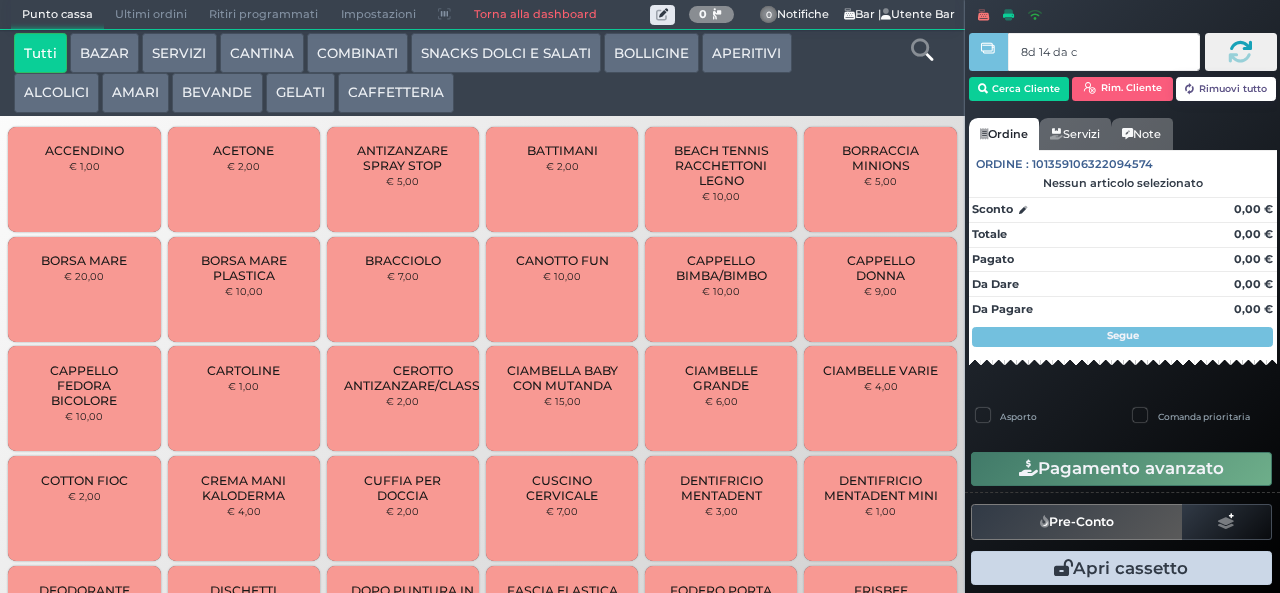 type on "8d 14 da c2" 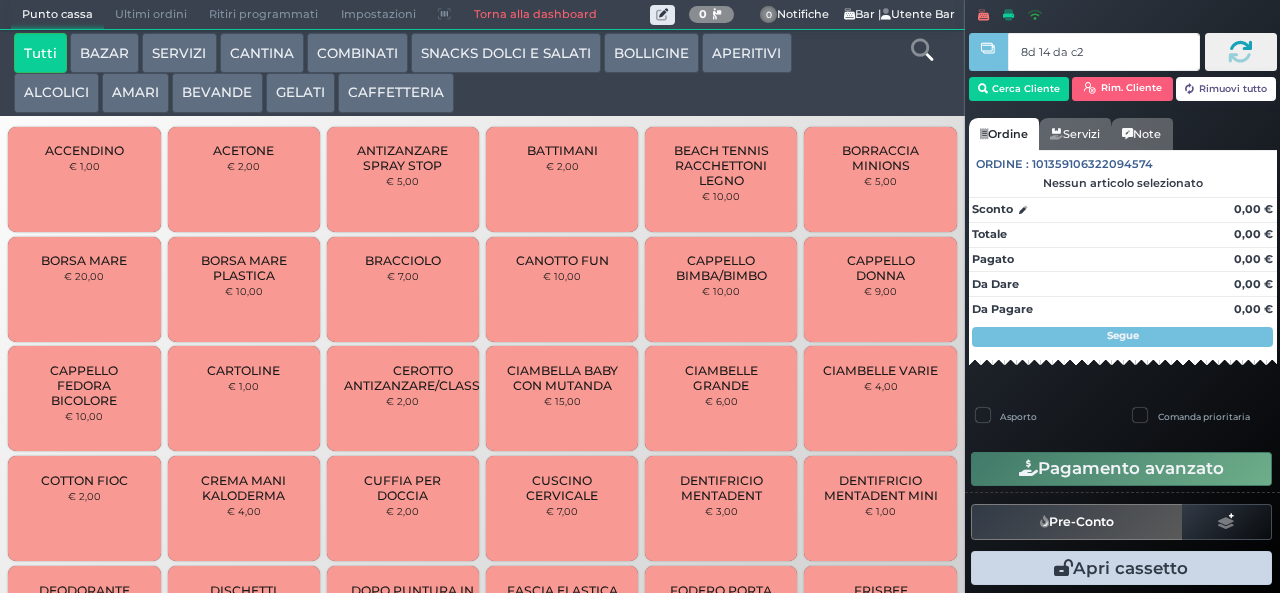 type 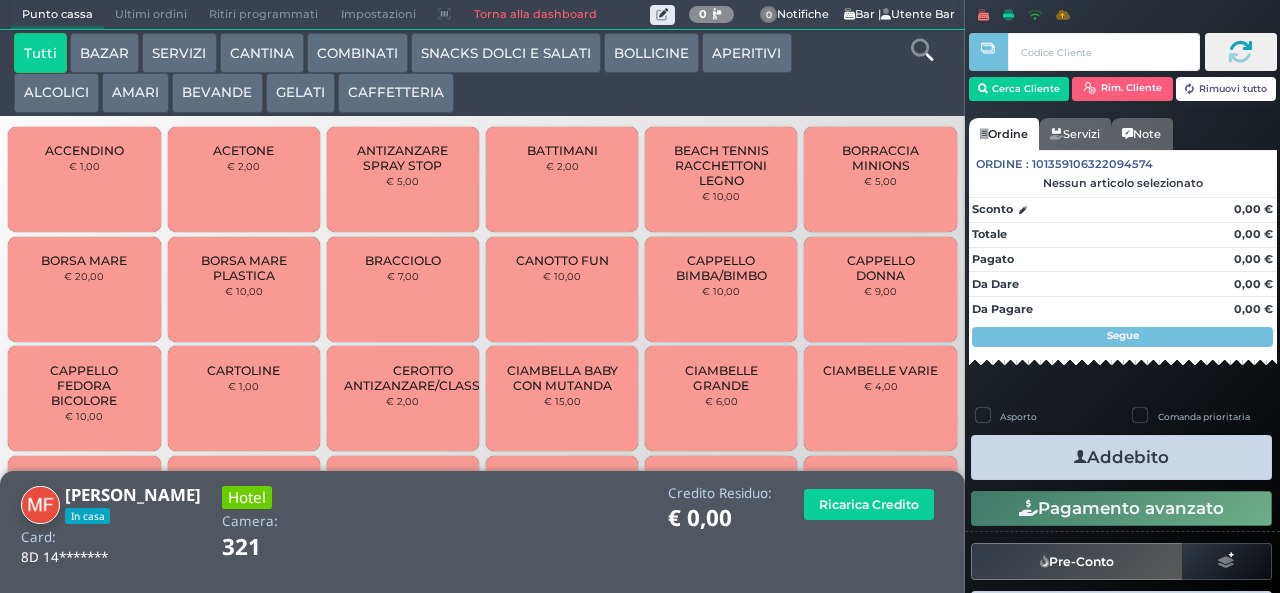click on "BEVANDE" at bounding box center (217, 93) 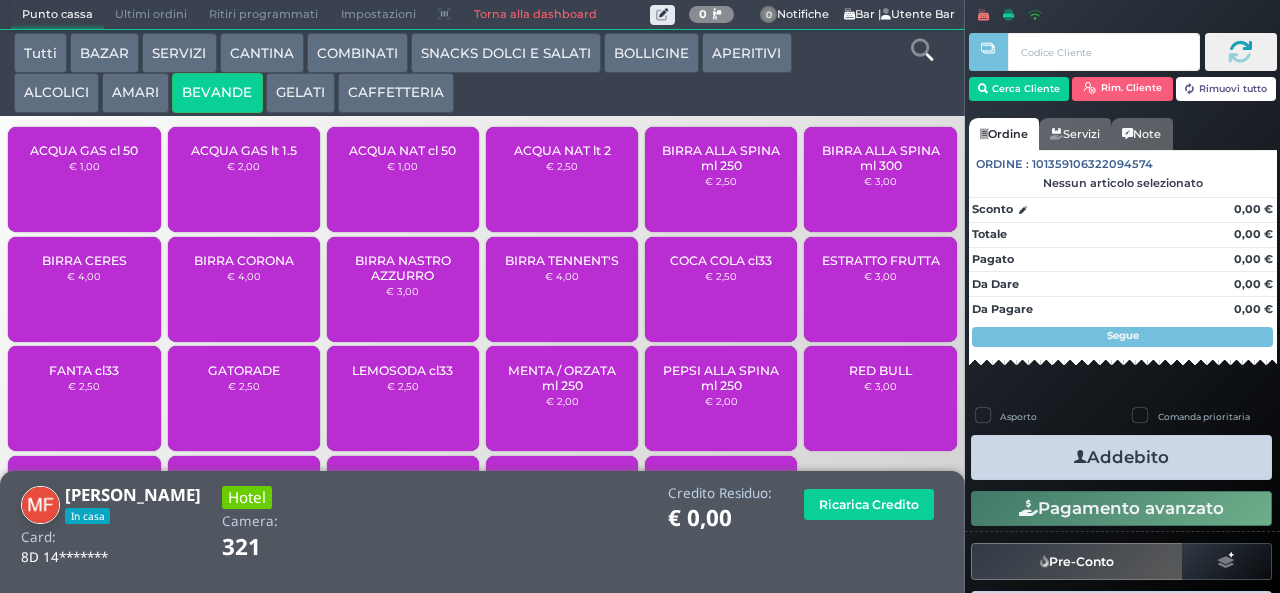 click on "GELATI" at bounding box center (300, 93) 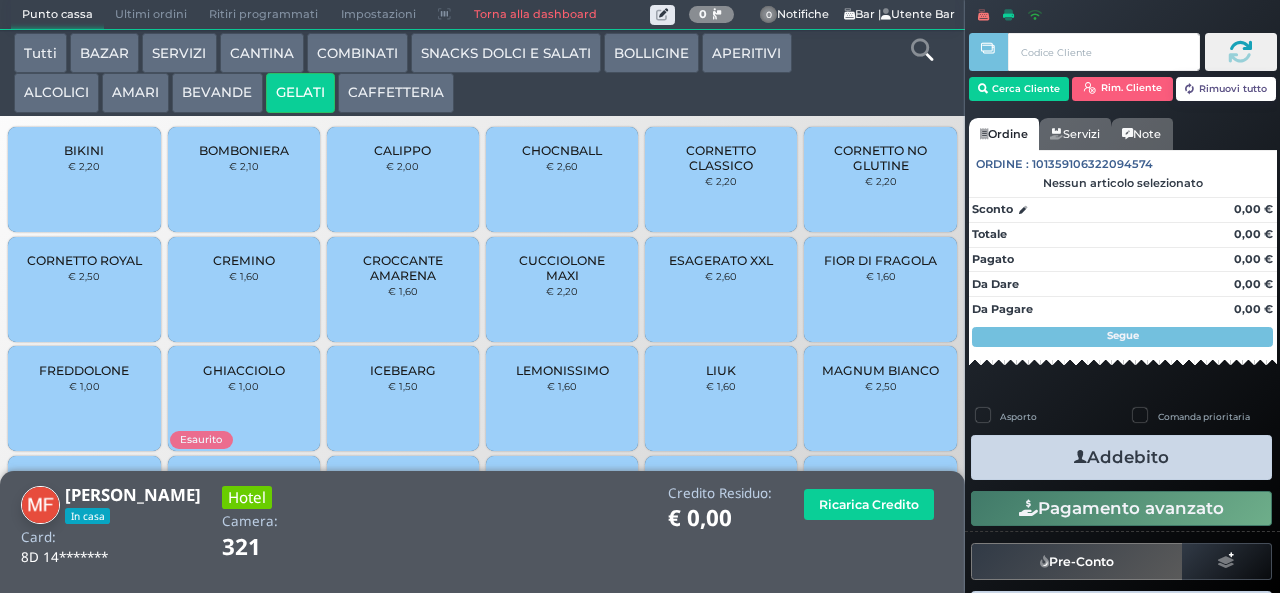 click on "CUCCIOLONE MAXI" at bounding box center [562, 268] 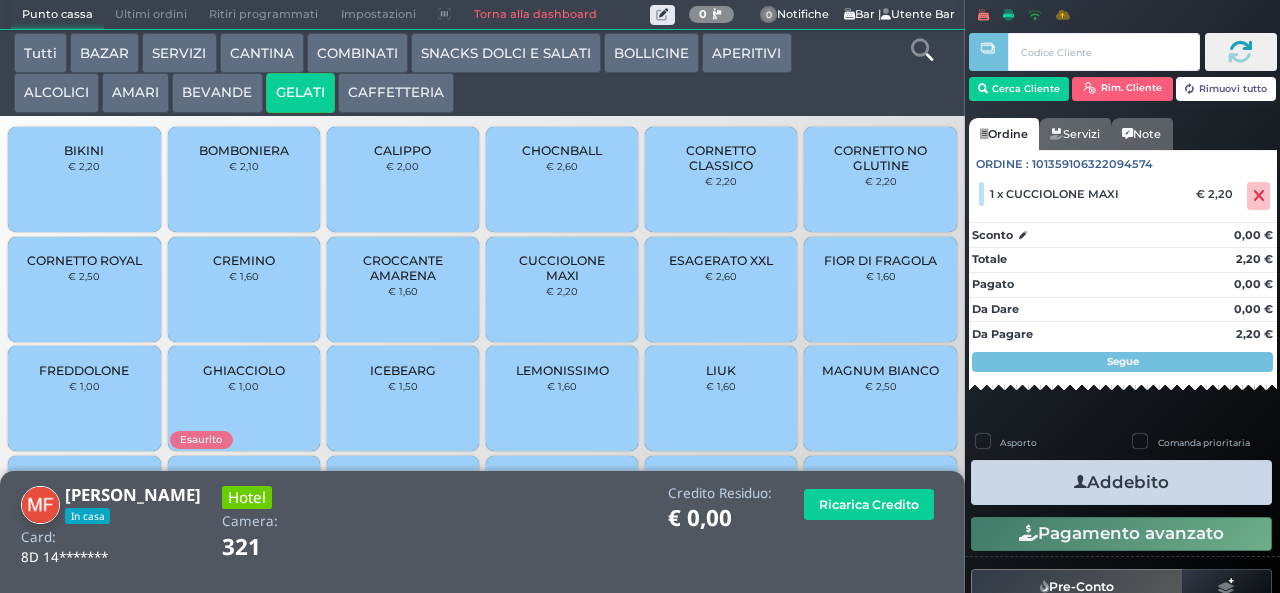 click on "Addebito" at bounding box center [1121, 482] 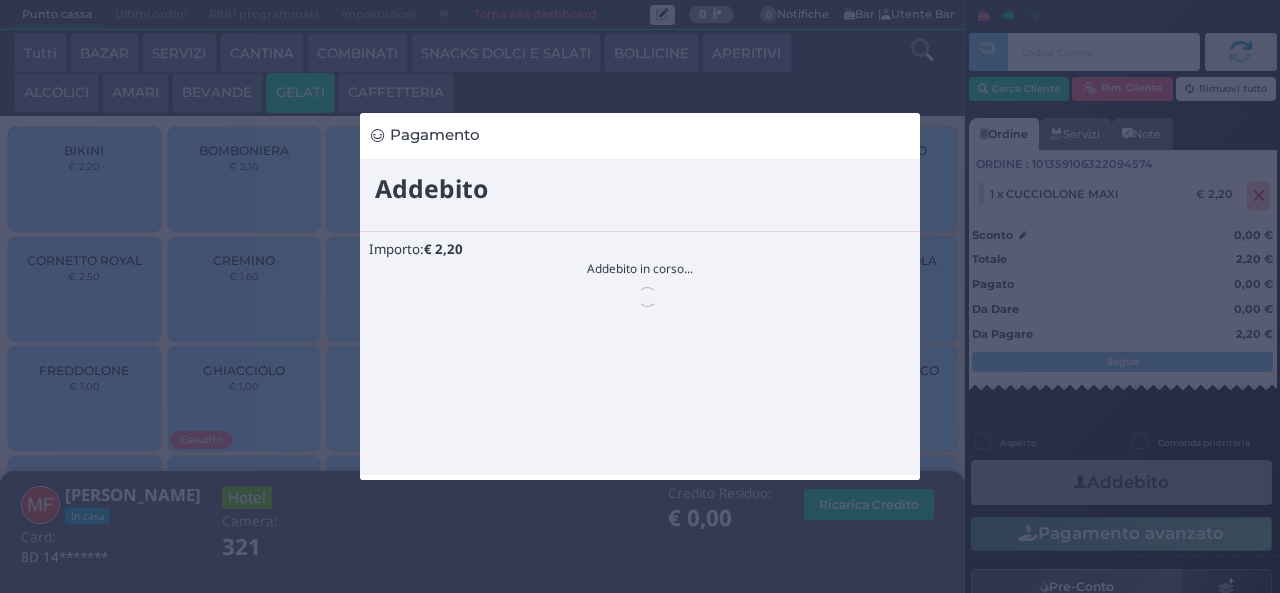 scroll, scrollTop: 0, scrollLeft: 0, axis: both 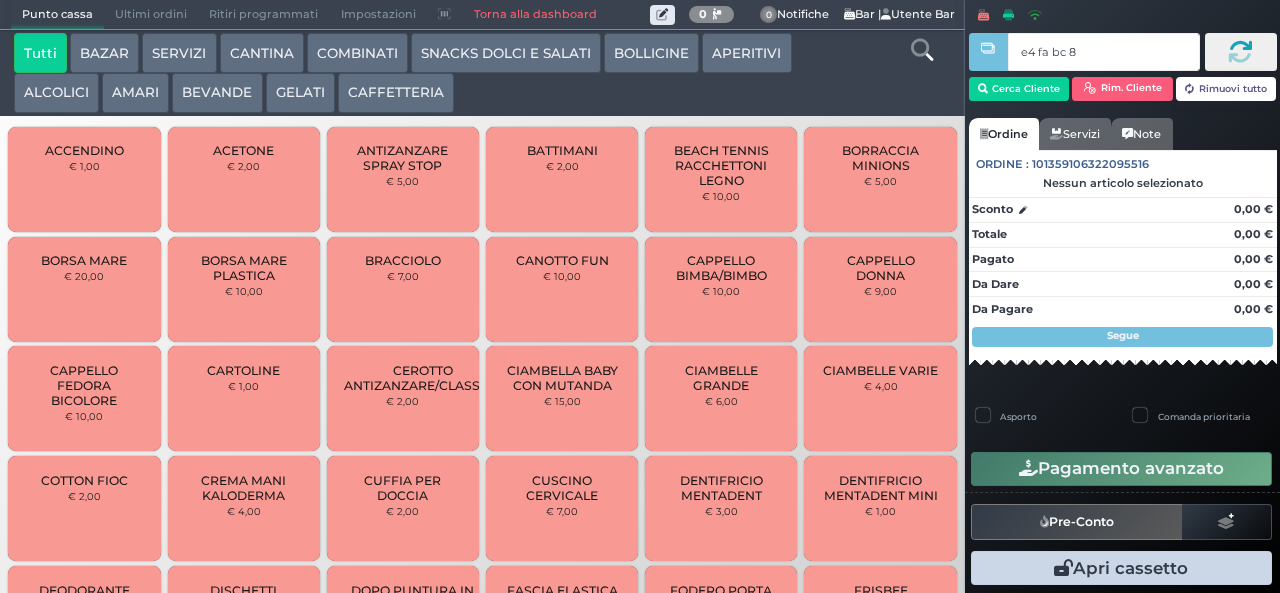 type on "e4 fa bc 8b" 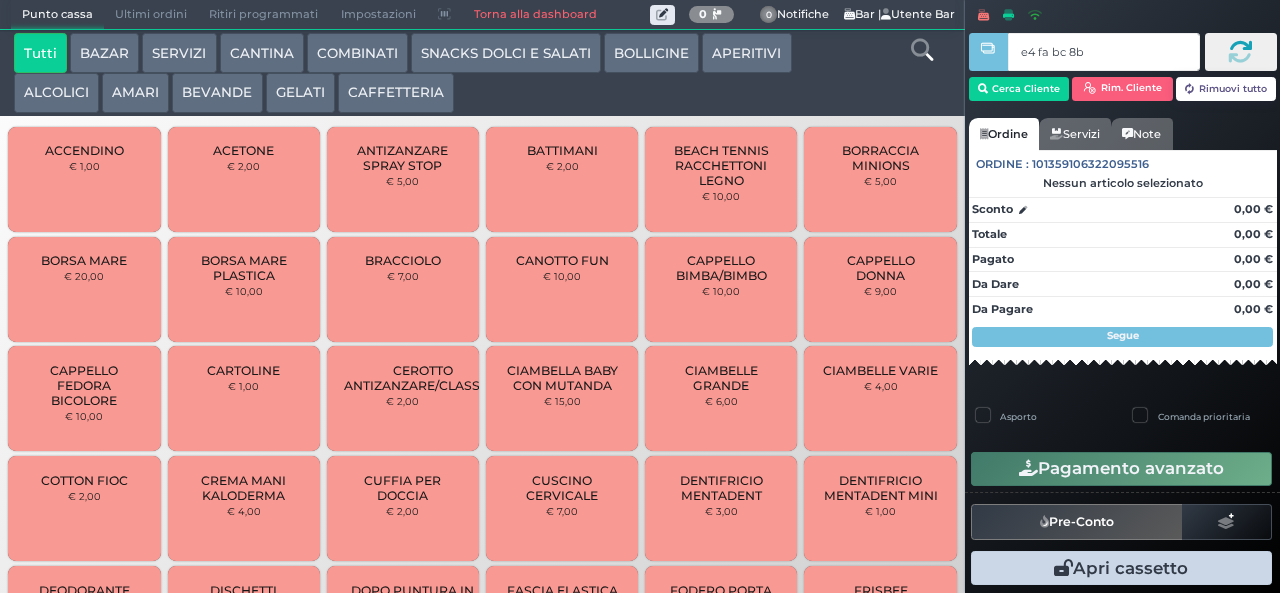 type 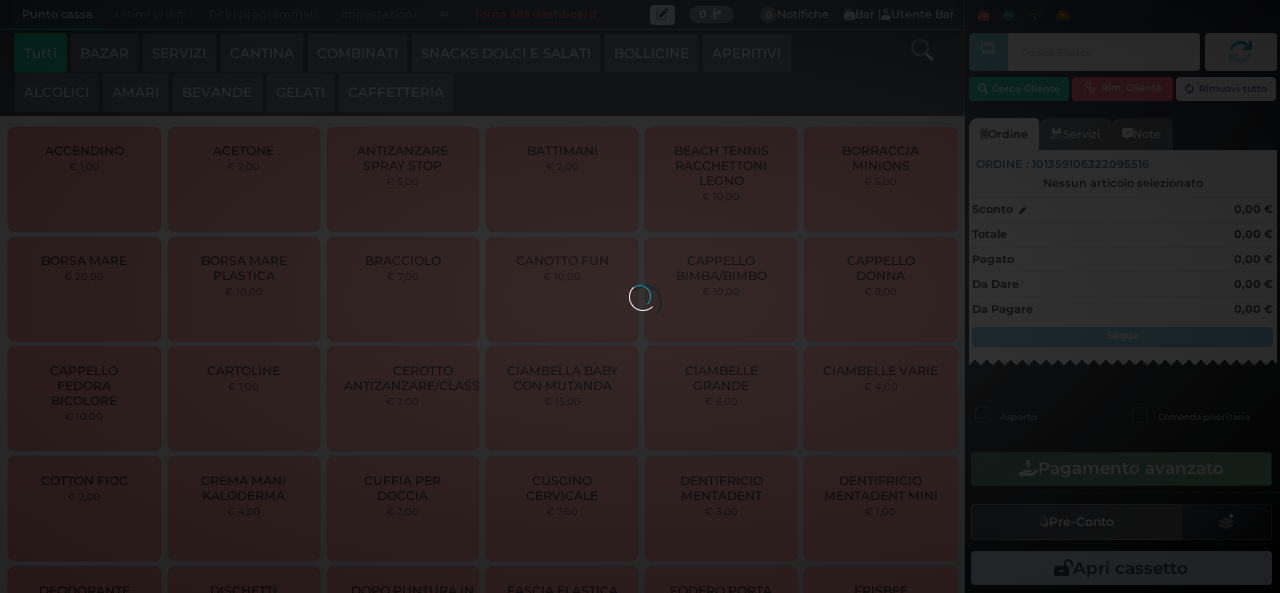 click on "CAFFETTERIA" at bounding box center [396, 93] 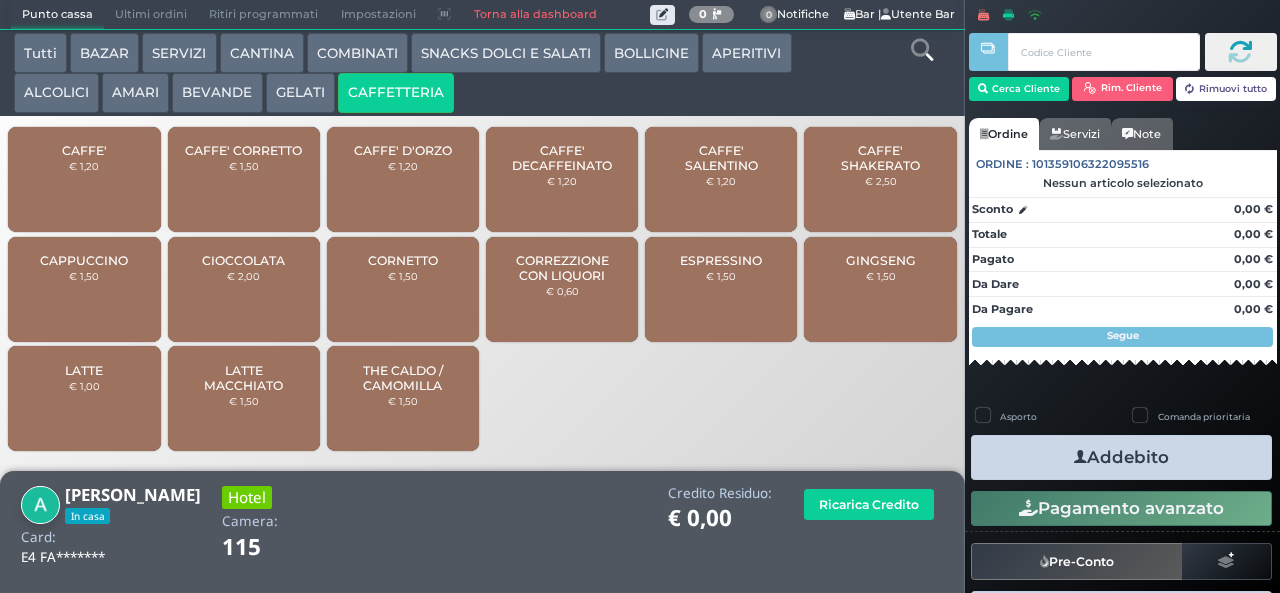 click on "CORREZZIONE CON LIQUORI" at bounding box center (562, 268) 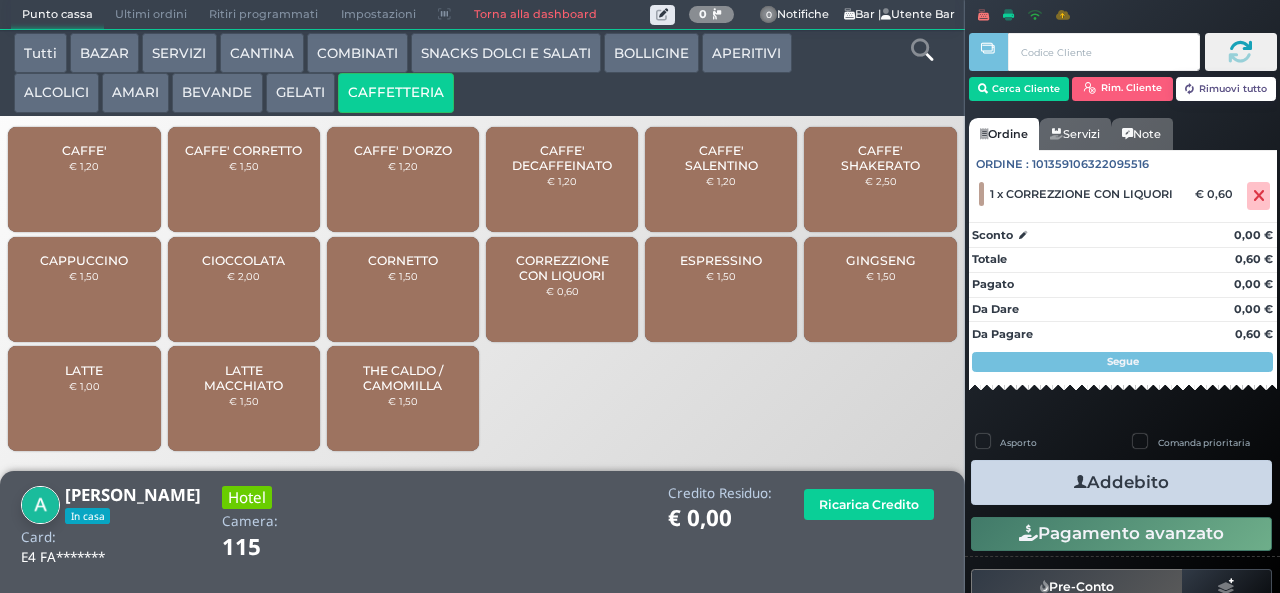 click at bounding box center (1080, 482) 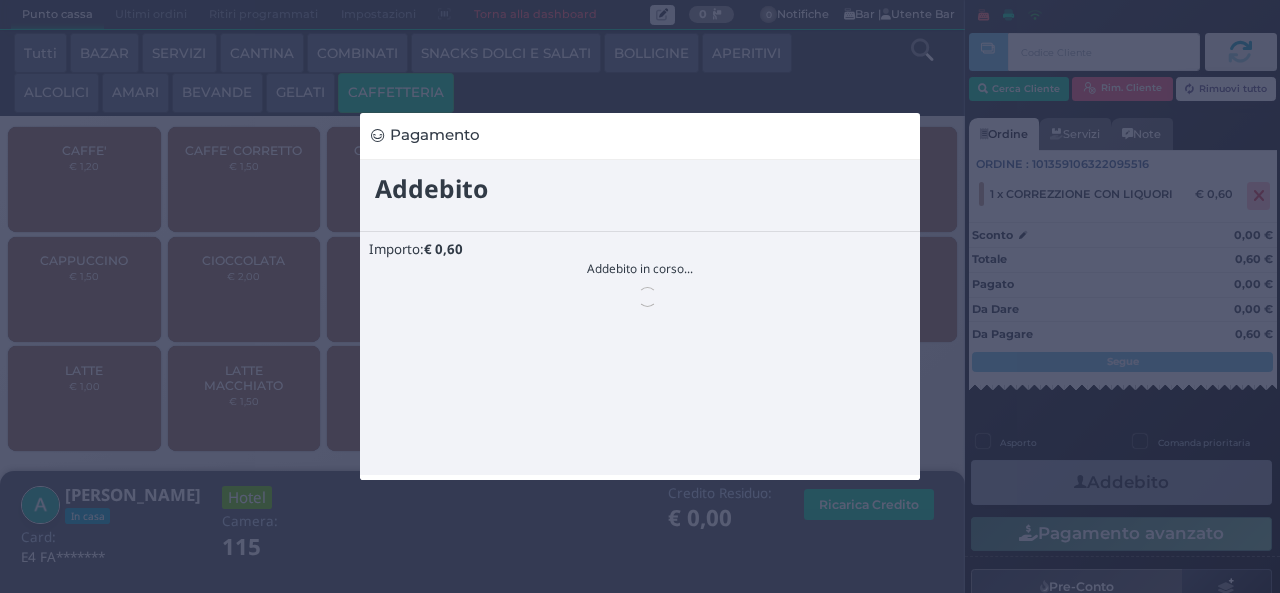 scroll, scrollTop: 0, scrollLeft: 0, axis: both 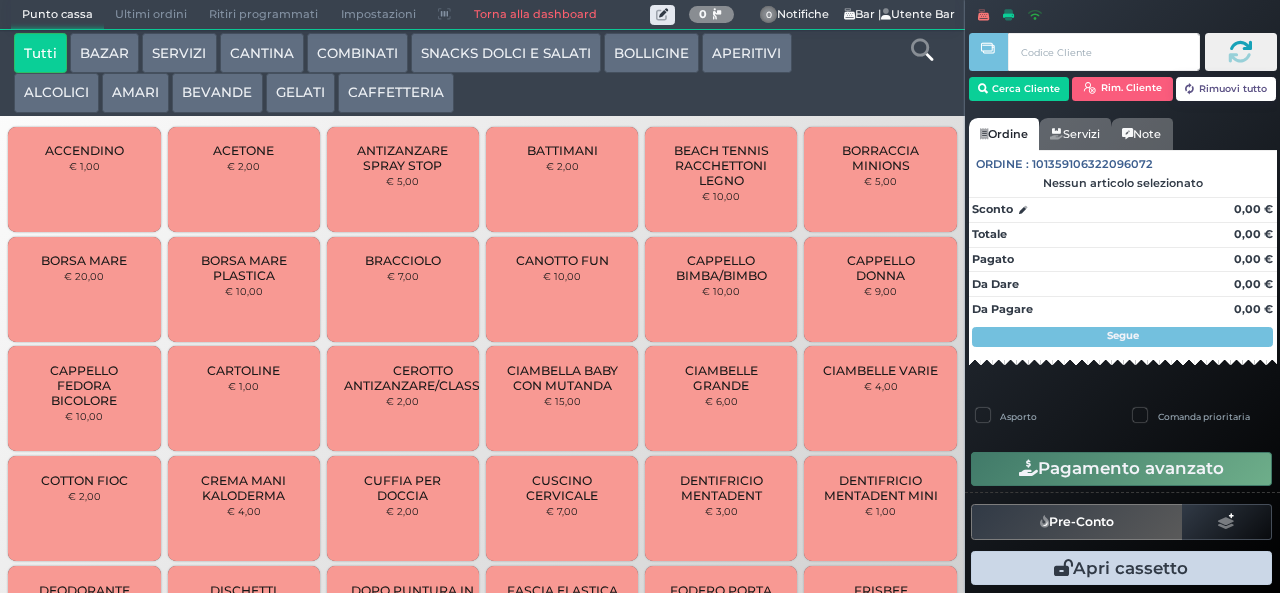 click on "BAZAR" at bounding box center (104, 53) 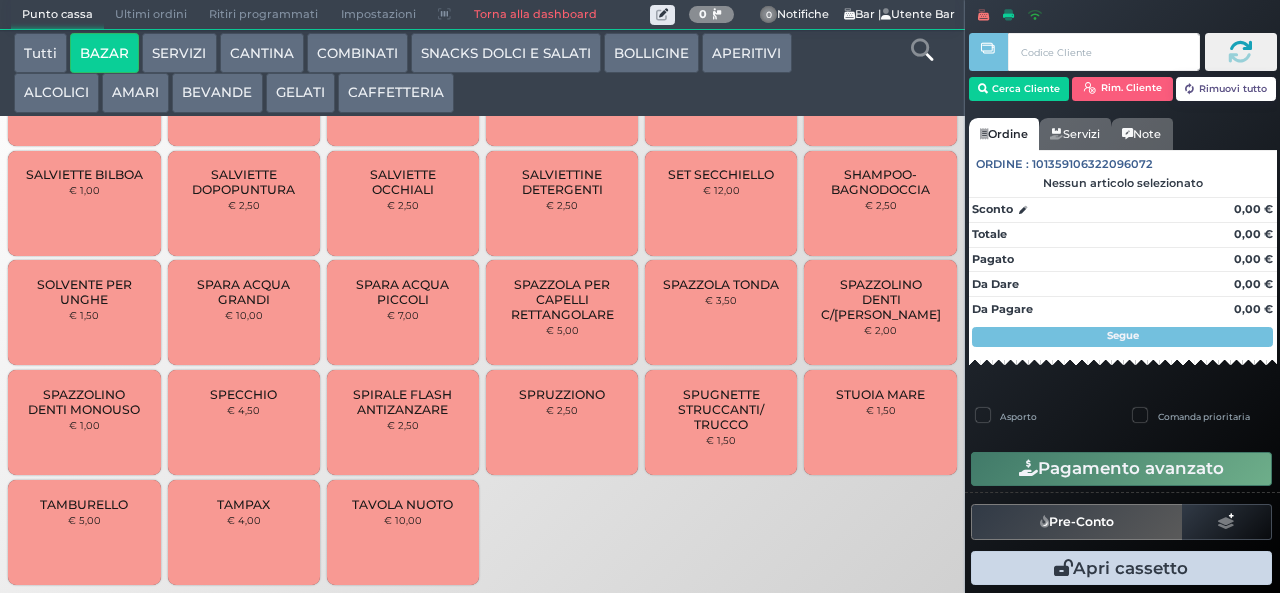 scroll, scrollTop: 1538, scrollLeft: 0, axis: vertical 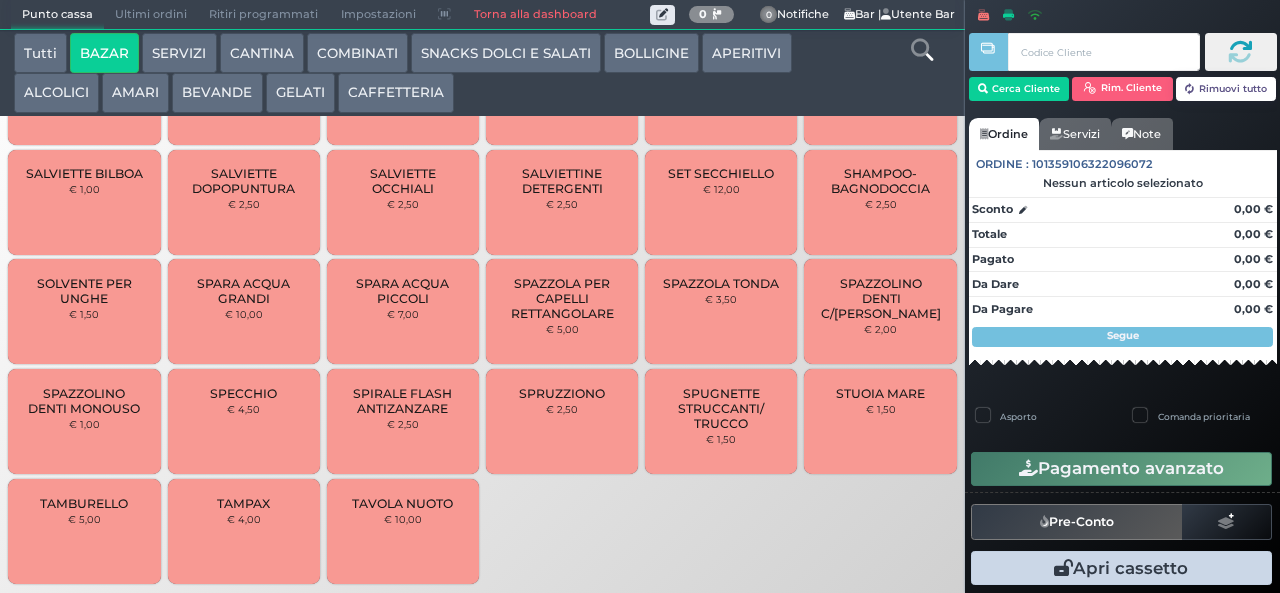 type 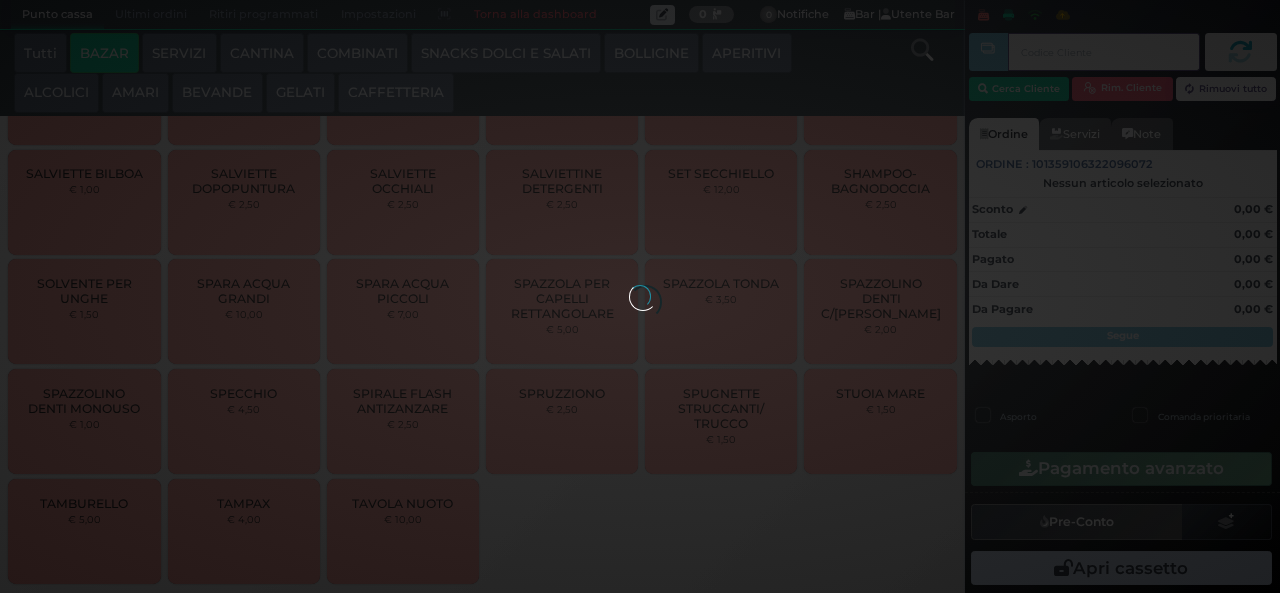 type 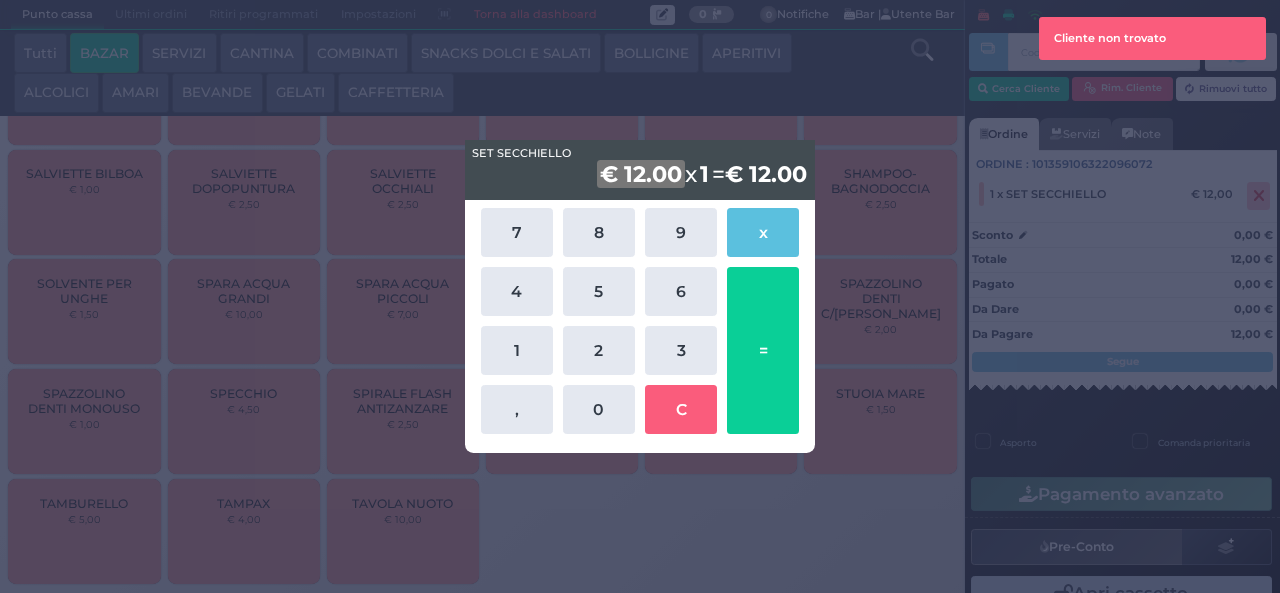 click on "SET SECCHIELLO
SET SECCHIELLO
€ 12.00  x  1  =  € 12.00
7
8
9
x
4
5
6
1
2
3
,
0
C
=" at bounding box center (640, 296) 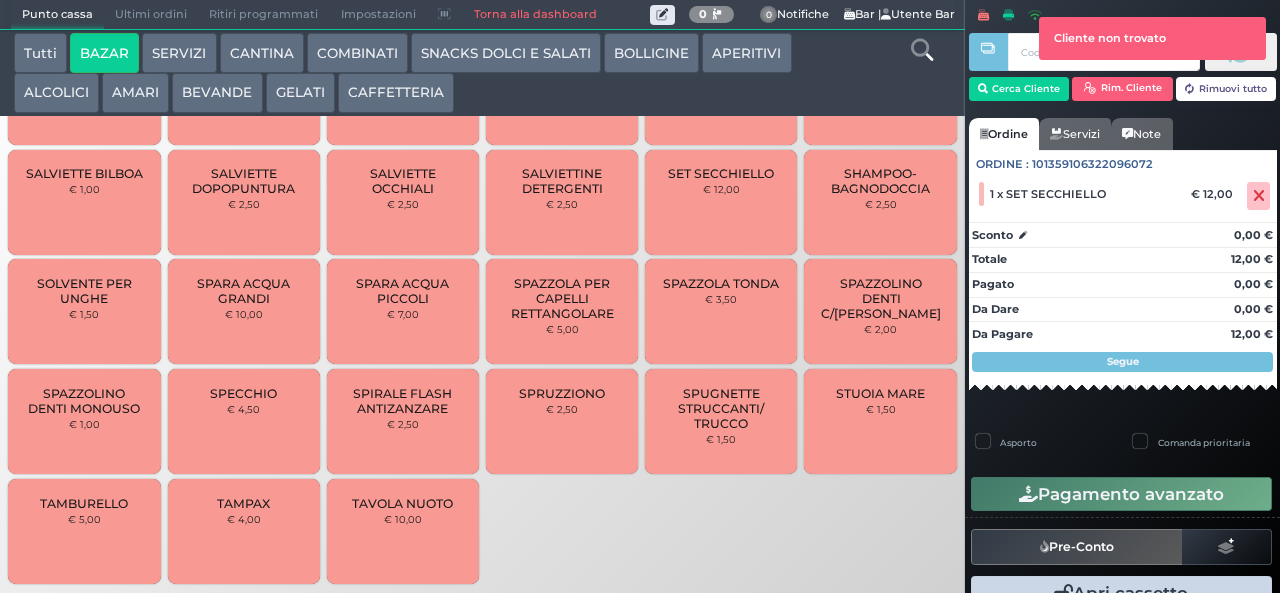 click at bounding box center (988, 294) 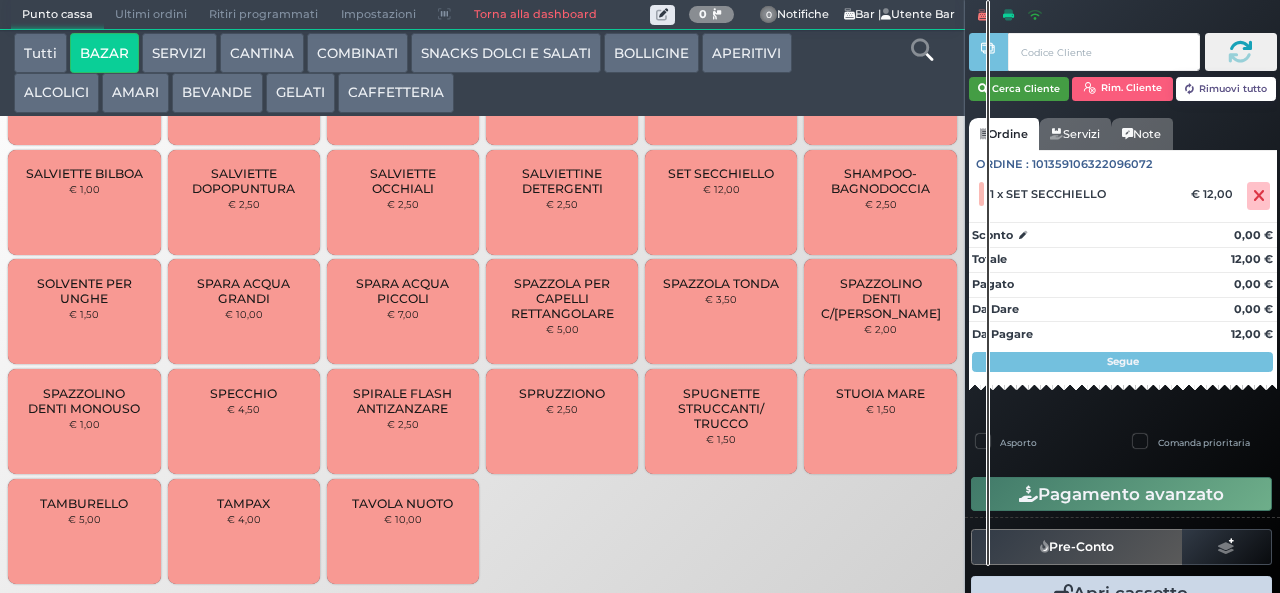 click on "Cerca Cliente" at bounding box center (1019, 89) 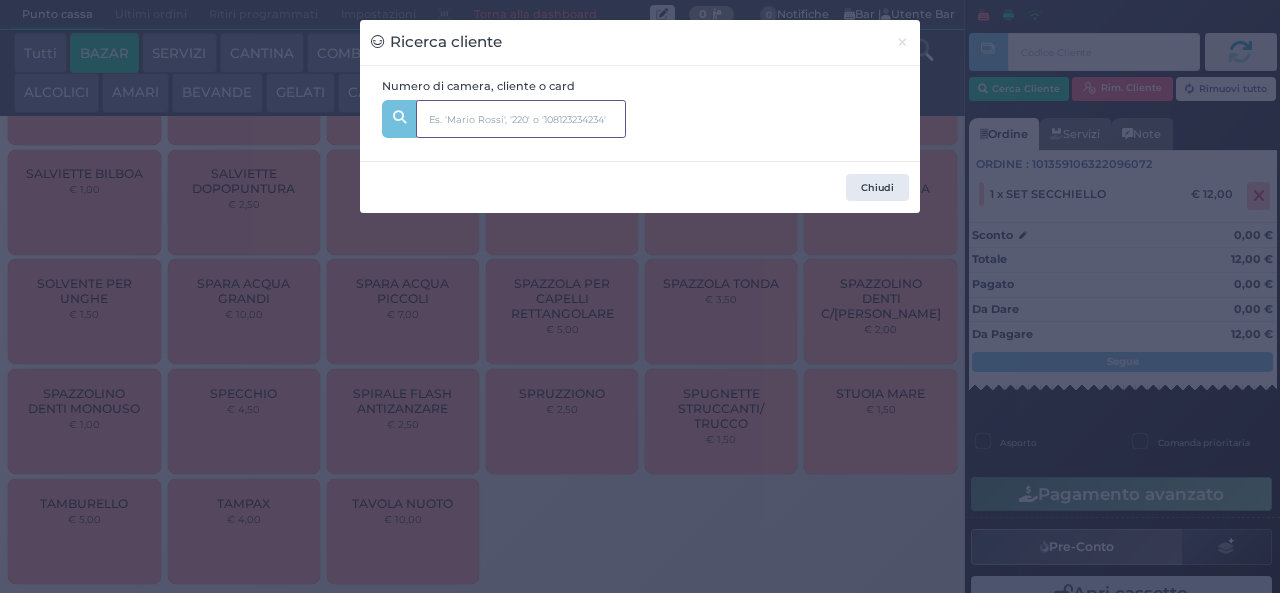 click at bounding box center (521, 119) 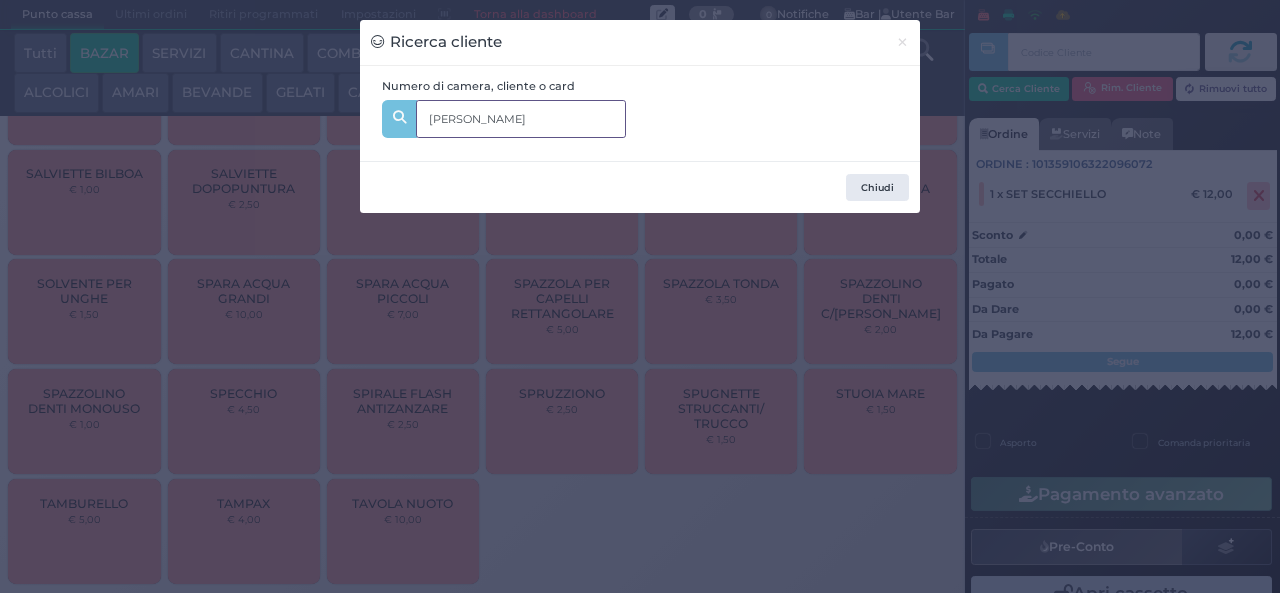 type on "simone angela" 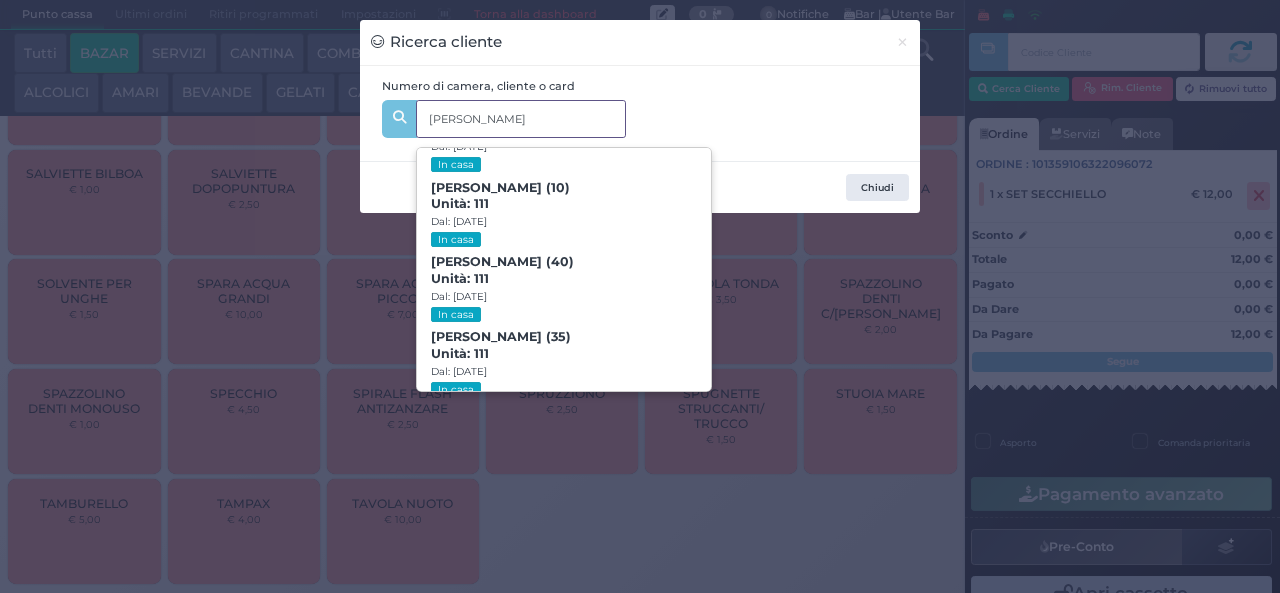 scroll, scrollTop: 197, scrollLeft: 0, axis: vertical 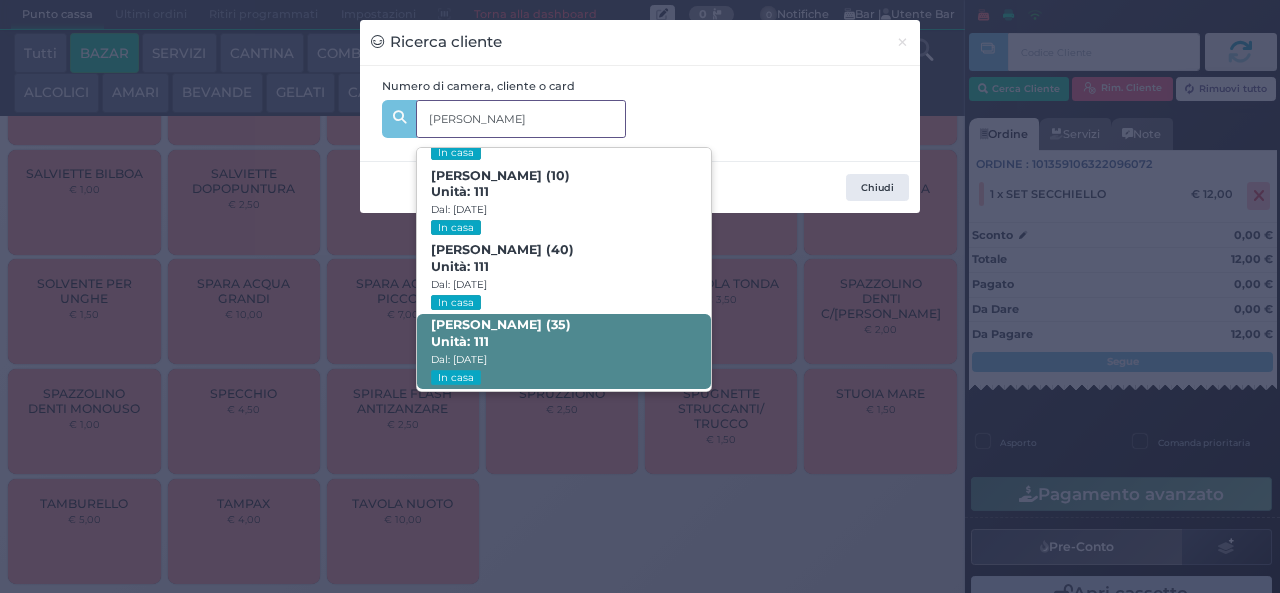 click on "Angela Simone (35) Unità: 111 Dal: 12/07/2025 In casa" at bounding box center (563, 351) 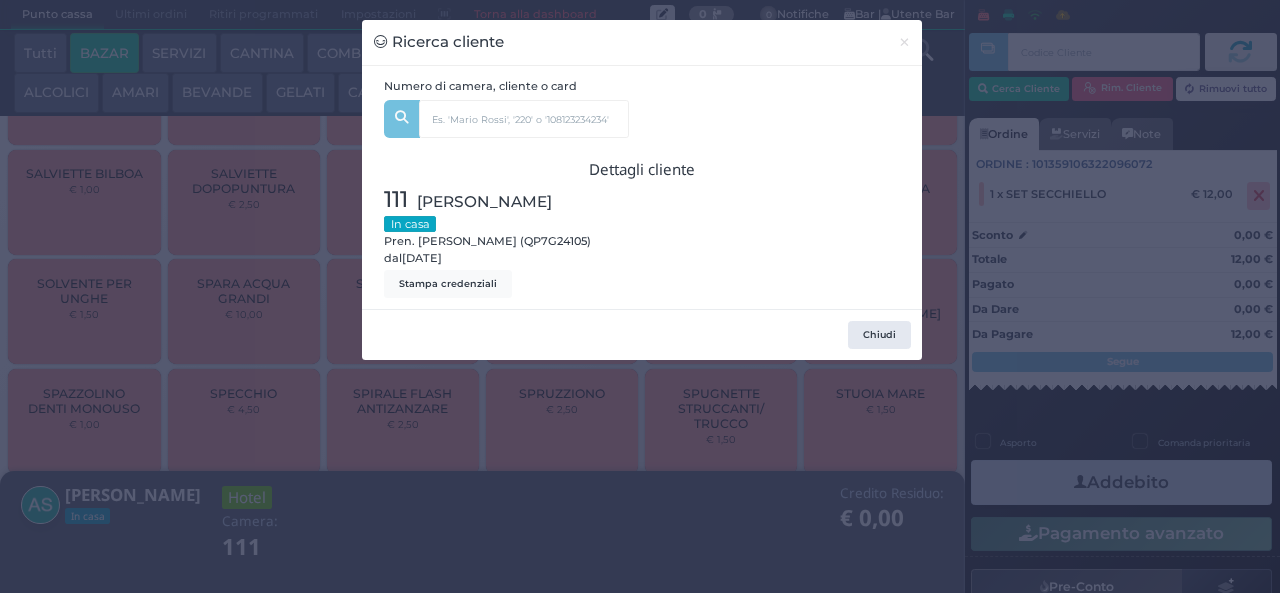 click on "Ricerca cliente
×
Numero di camera, cliente o card
simone angela Vincenzo Pio Cirulli  (0) Unità: 111 Dal: 12/07/2025 In casa Elena  Cirulli (5) Unità: 111 Dal: 12/07/2025 In casa Gioia Cirulli (10) Unità: 111 Dal: 12/07/2025 In casa Matteo  Cirulli  (40) Unità: 111 Dal: 12/07/2025 In casa Angela Simone (35) Unità: 111 Dal: 12/07/2025 In casa
Dettagli cliente
111
Simone Angela
In casa
Pren. Angela Simone (QP7G24105)  dal  12/07/2025
Stampa credenziali
Chiudi" at bounding box center [640, 296] 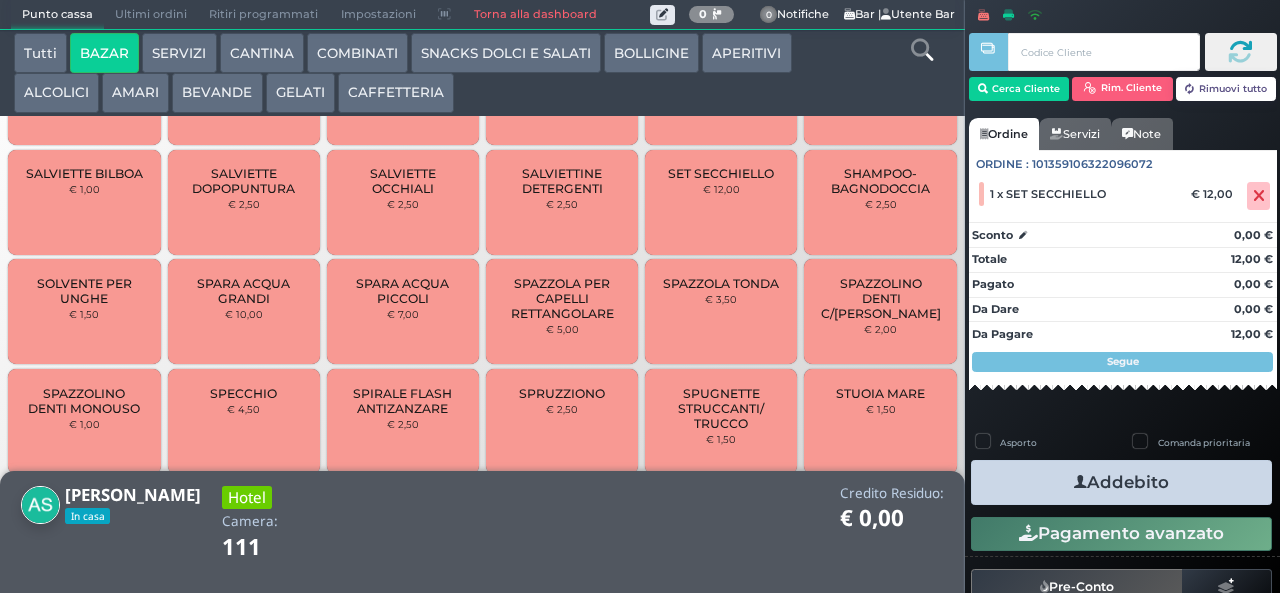 click on "SNACKS DOLCI E SALATI" at bounding box center (506, 53) 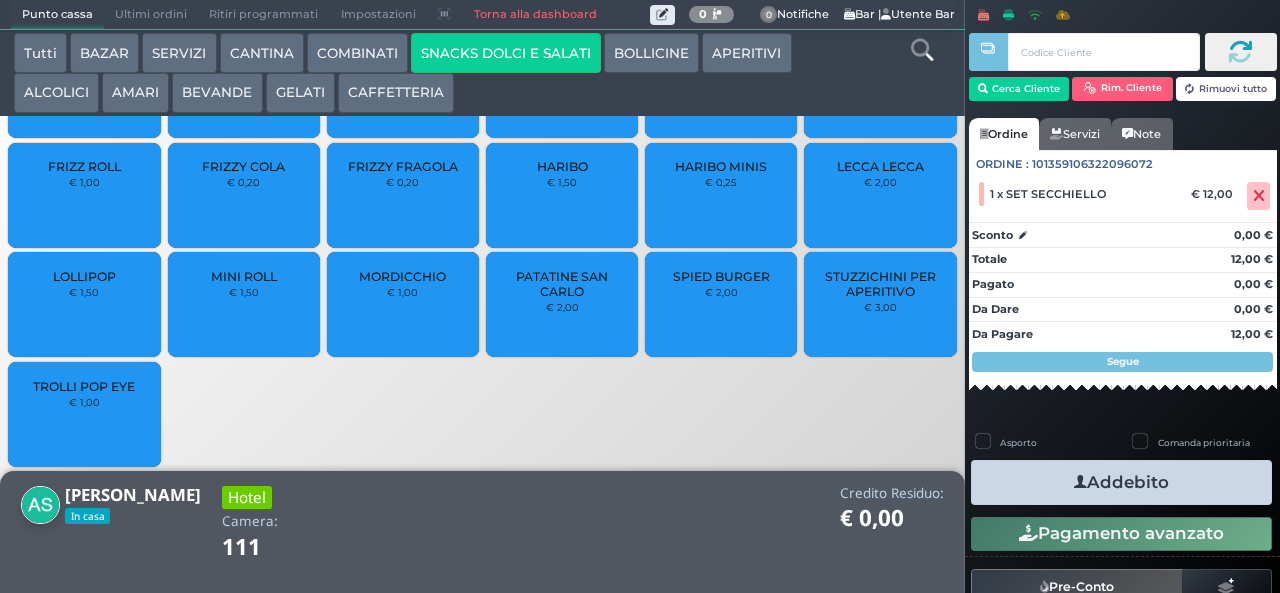 scroll, scrollTop: 133, scrollLeft: 0, axis: vertical 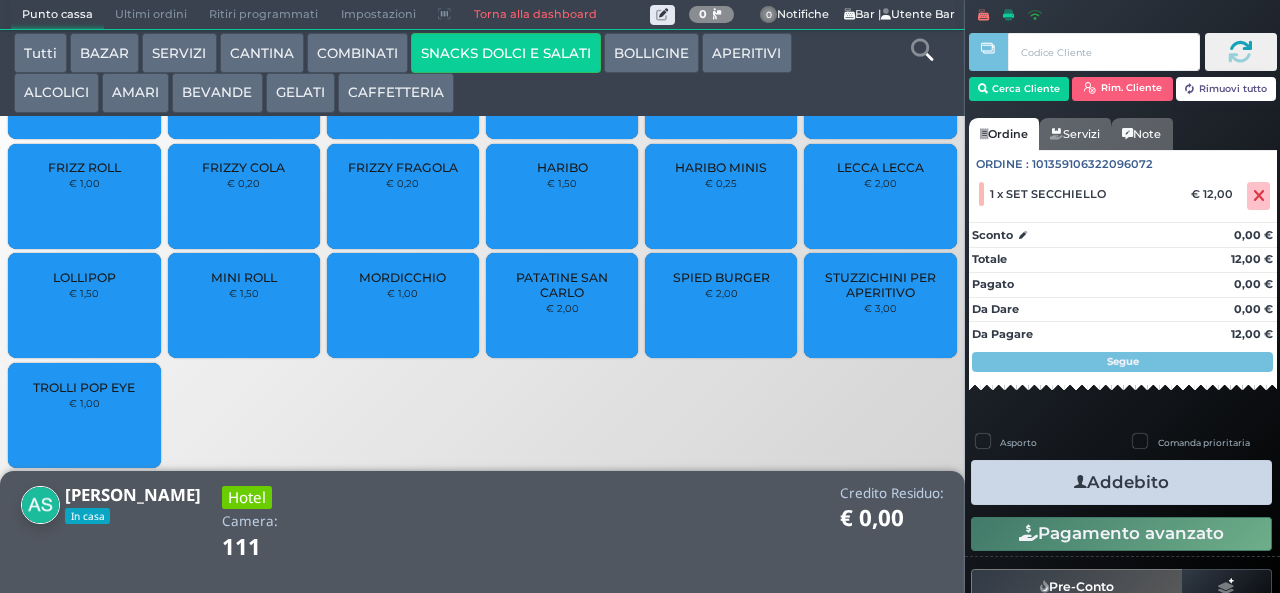 click on "€ 1,00" at bounding box center [402, 293] 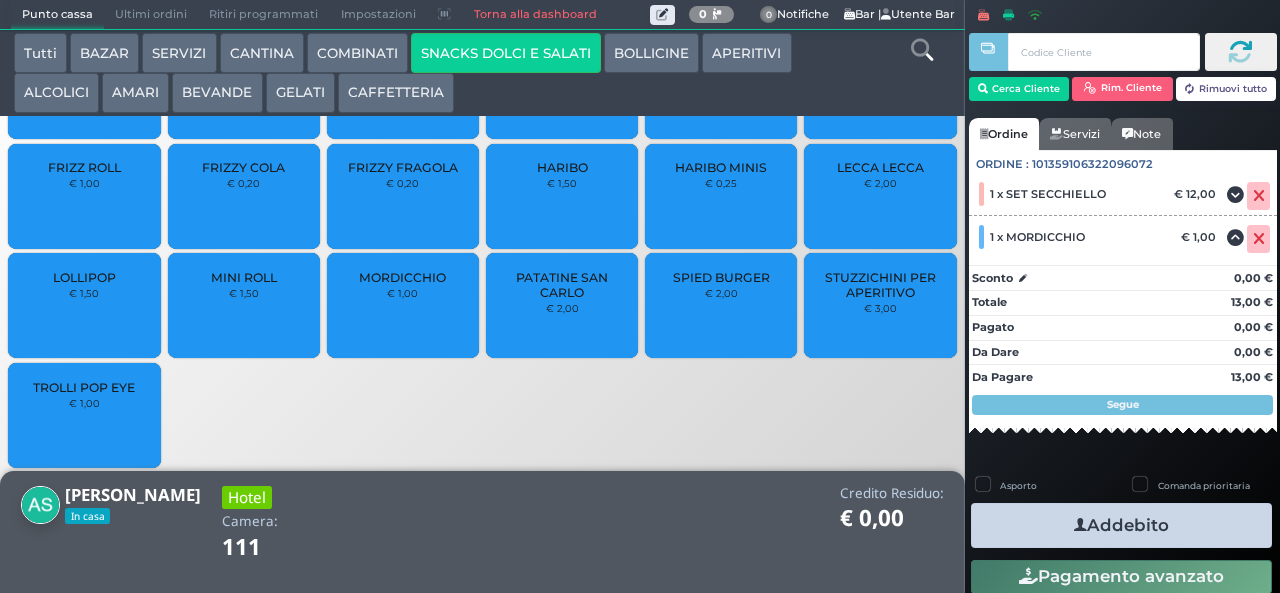 click on "GELATI" at bounding box center [300, 93] 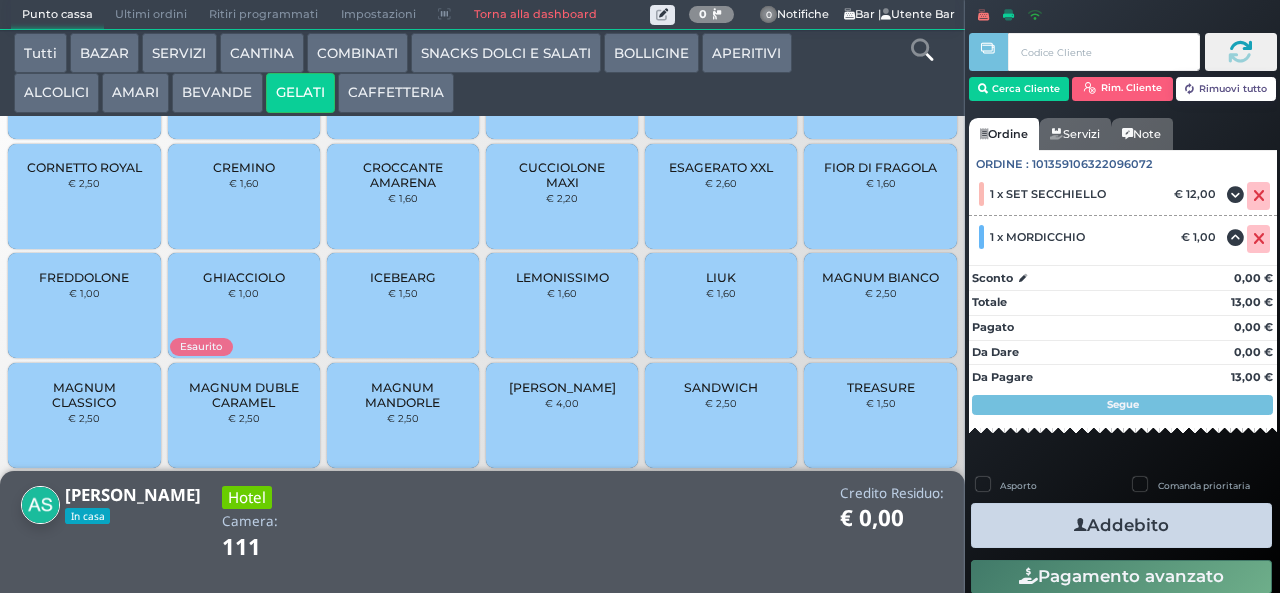 click on "TREASURE" at bounding box center [881, 387] 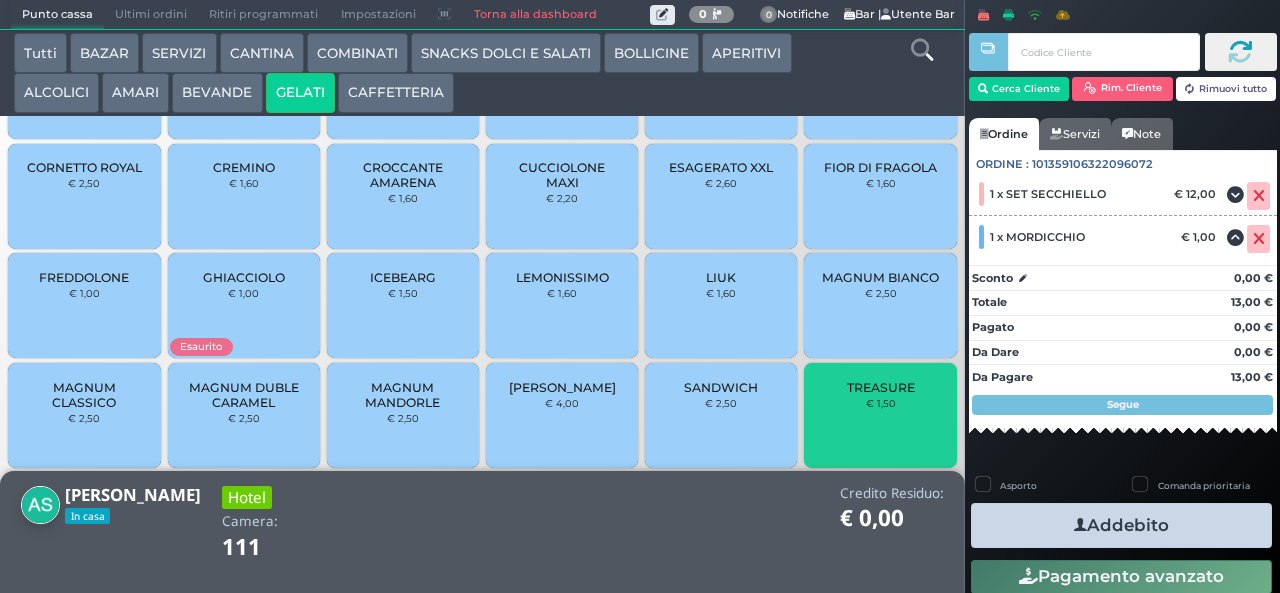 scroll, scrollTop: 0, scrollLeft: 0, axis: both 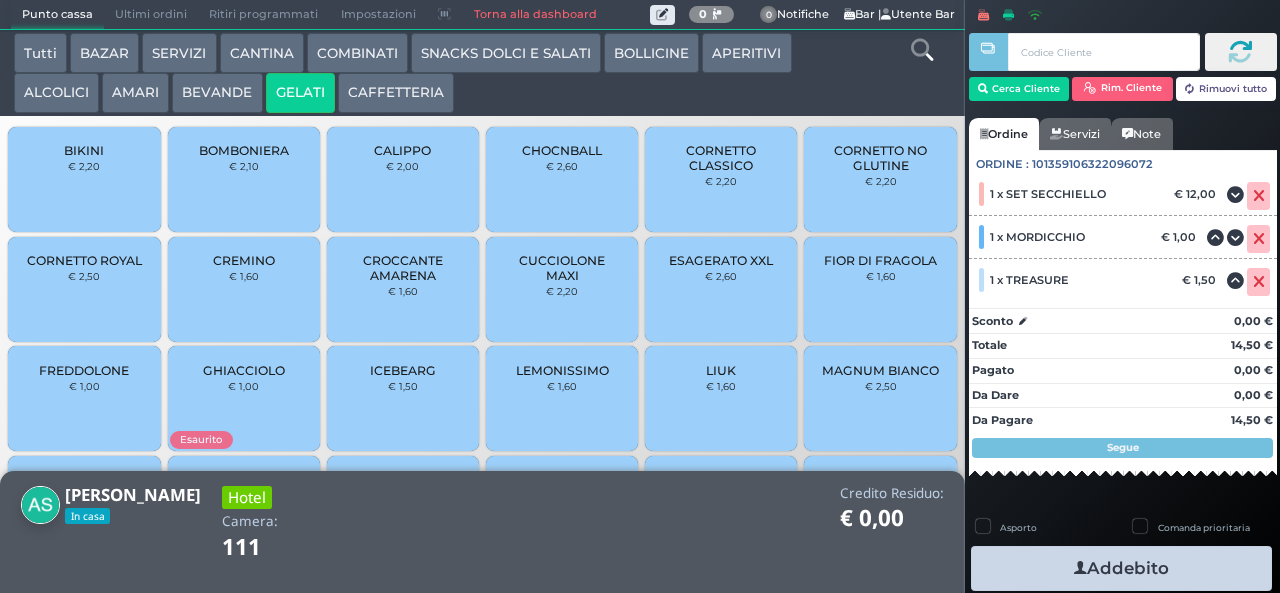 click on "CROCCANTE AMARENA" at bounding box center [403, 268] 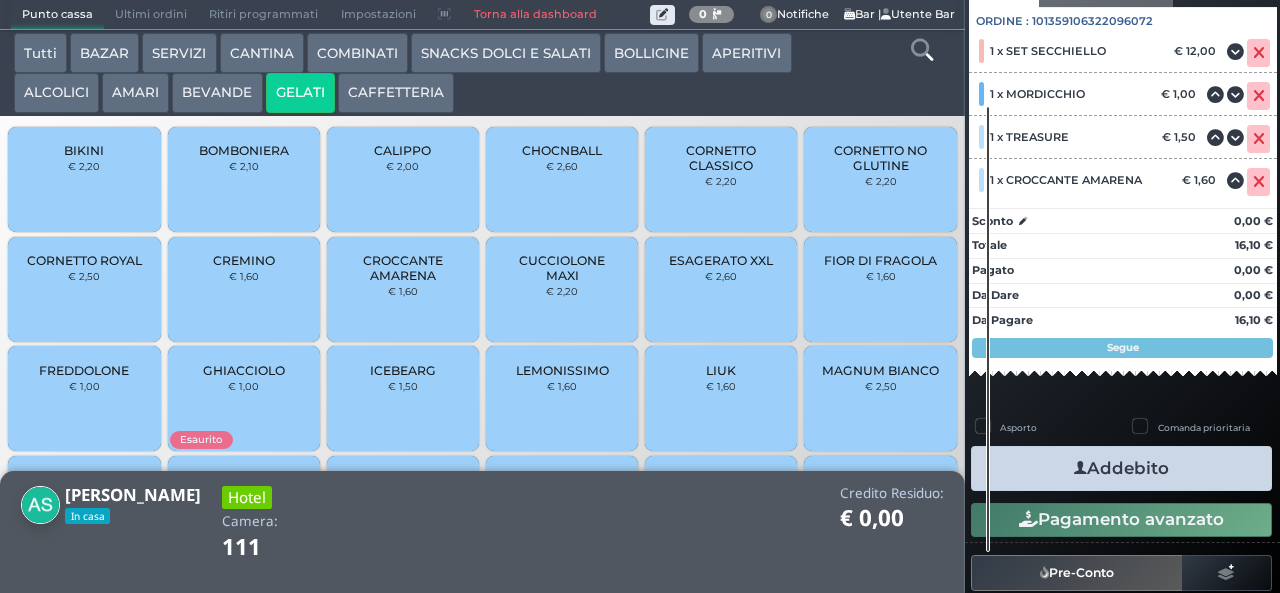 scroll, scrollTop: 220, scrollLeft: 0, axis: vertical 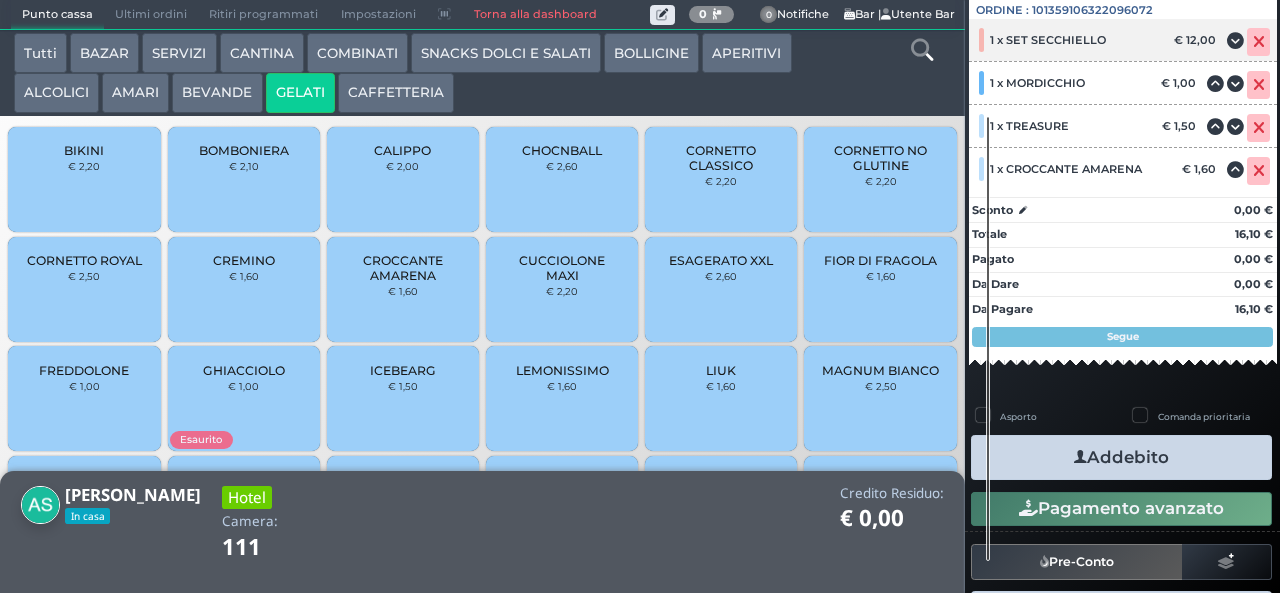 click at bounding box center [1259, 42] 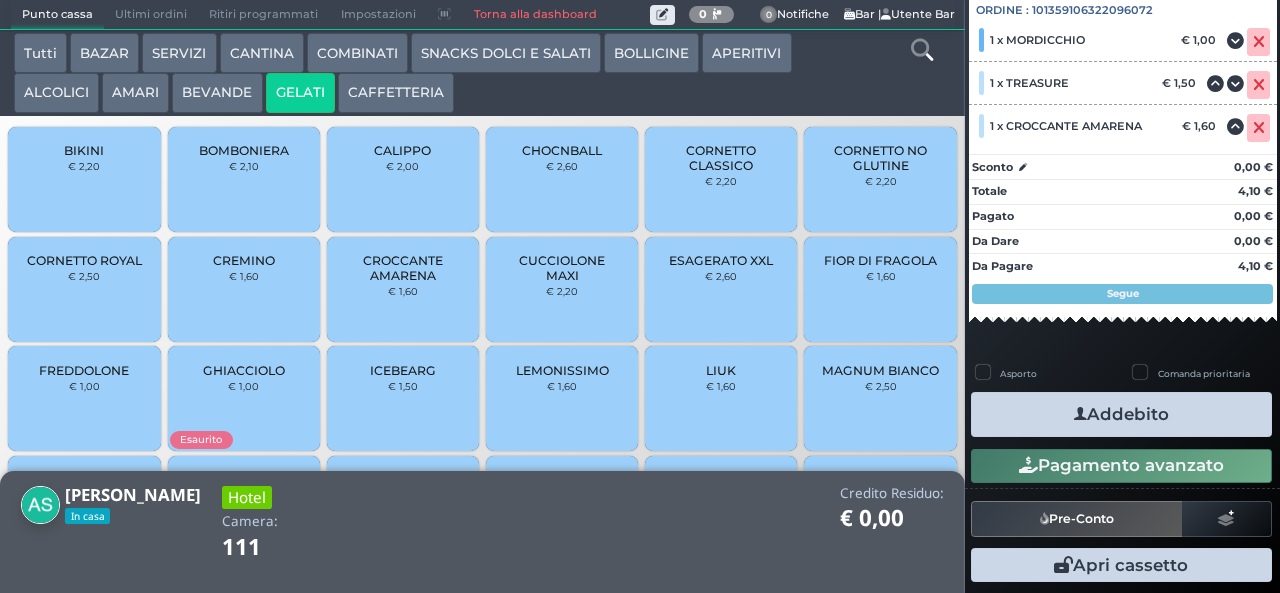 click at bounding box center (1080, 414) 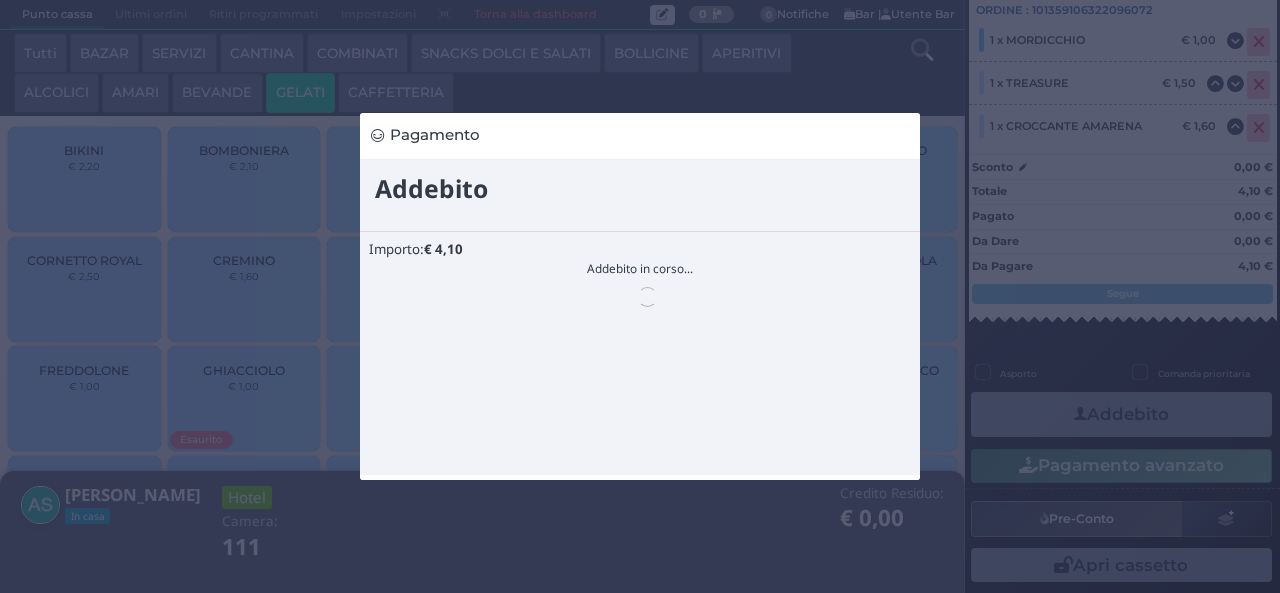scroll, scrollTop: 0, scrollLeft: 0, axis: both 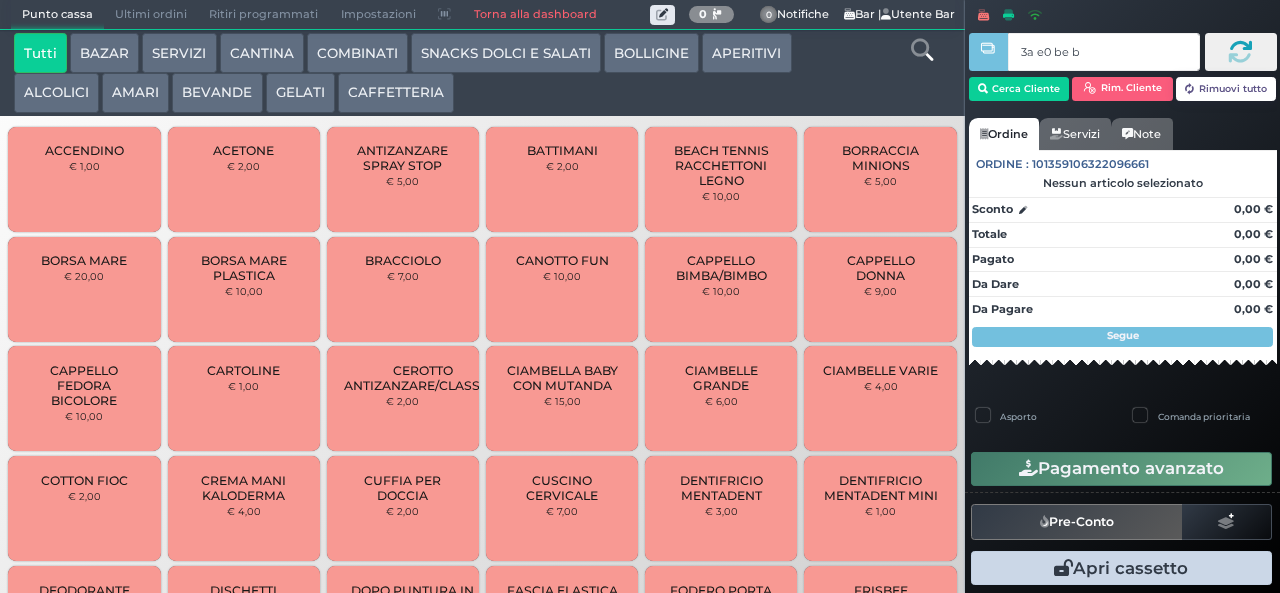 type on "3a e0 be b9" 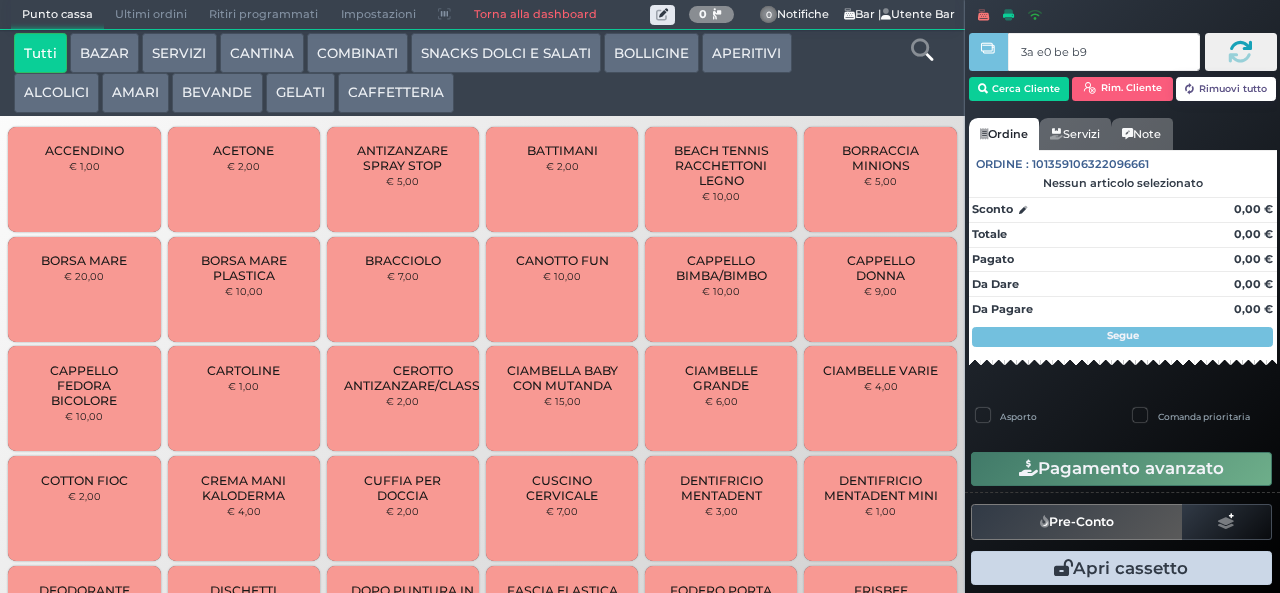 type 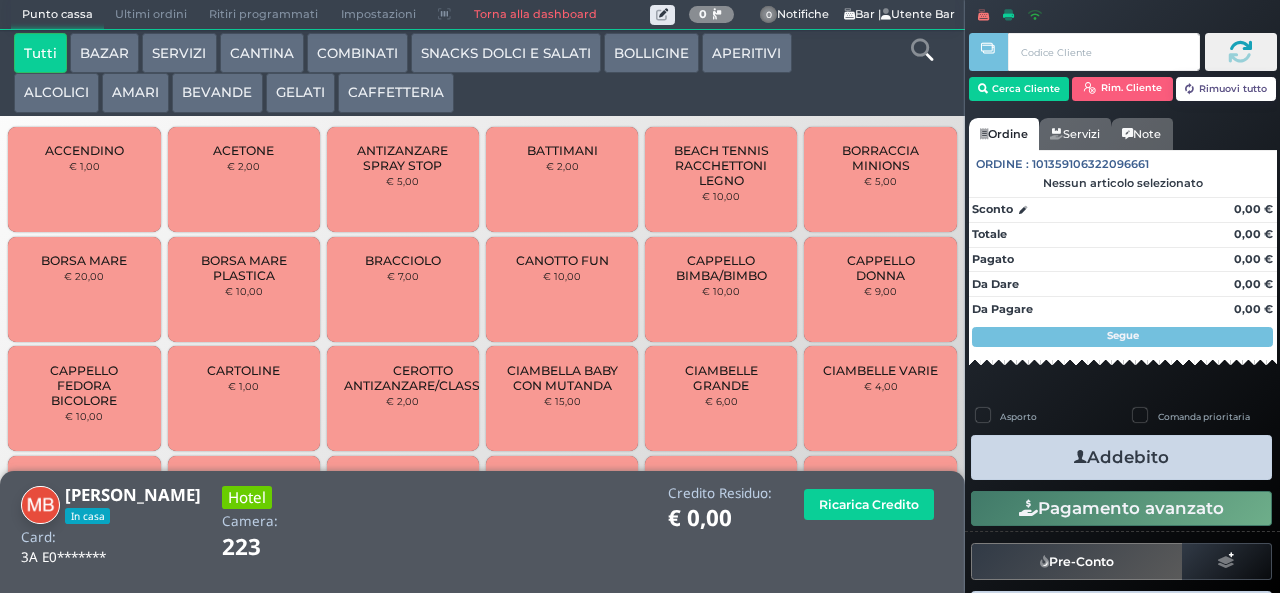 click on "GELATI" at bounding box center [300, 93] 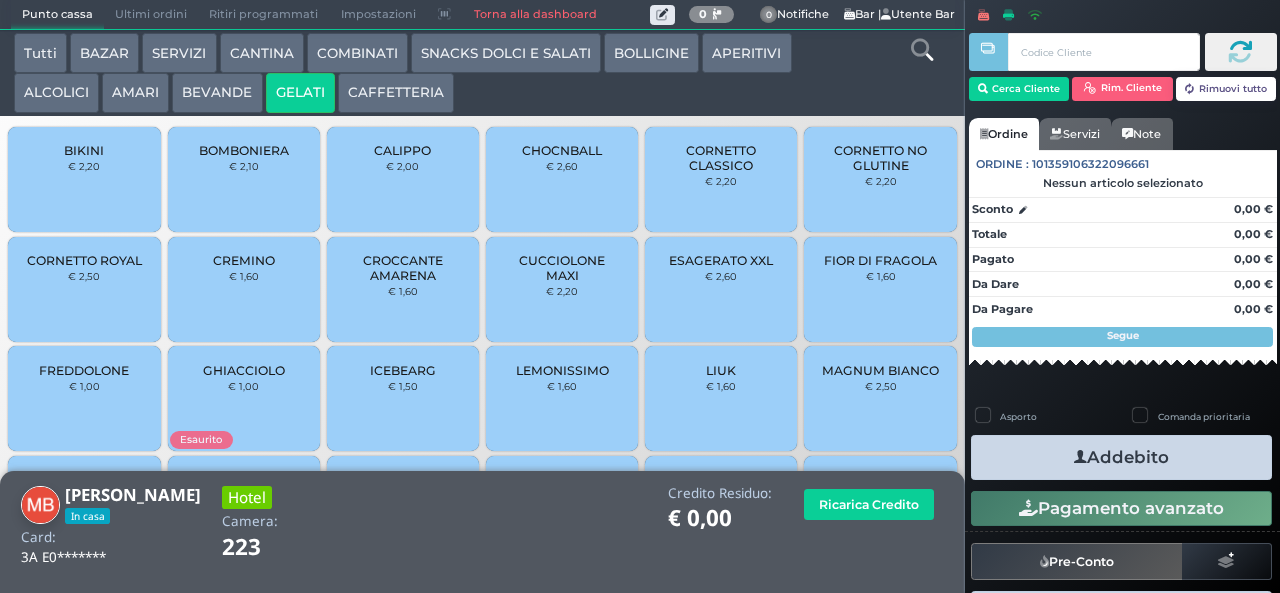 click on "CREMINO" at bounding box center (244, 260) 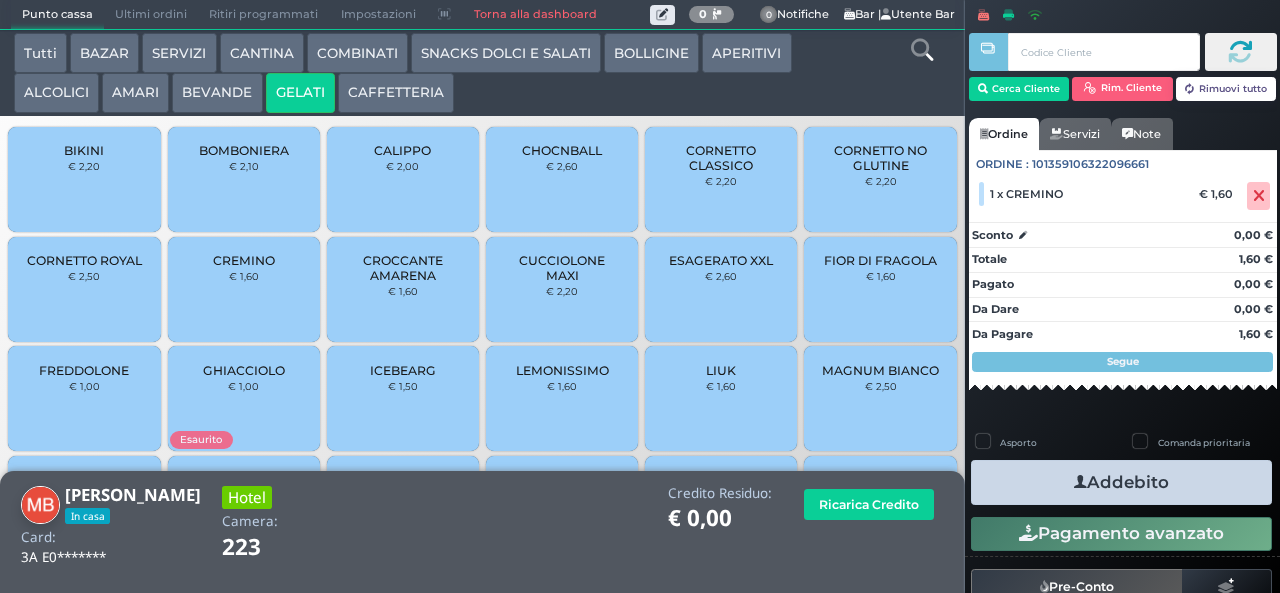 click on "Addebito" at bounding box center (1121, 482) 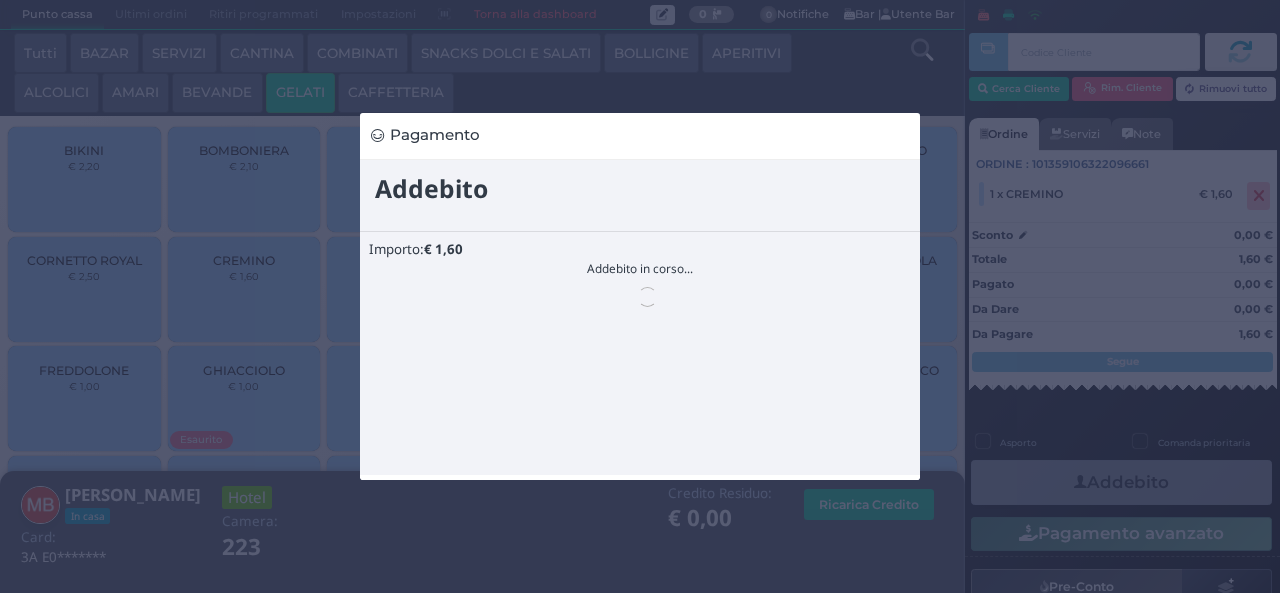 scroll, scrollTop: 0, scrollLeft: 0, axis: both 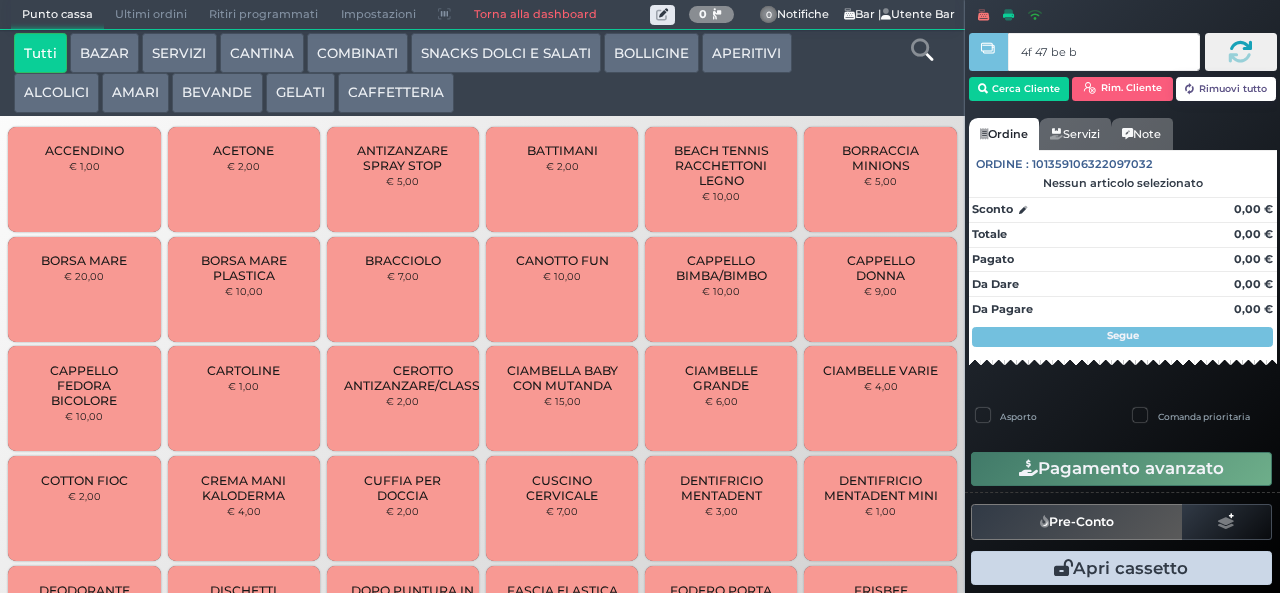type on "4f 47 be b9" 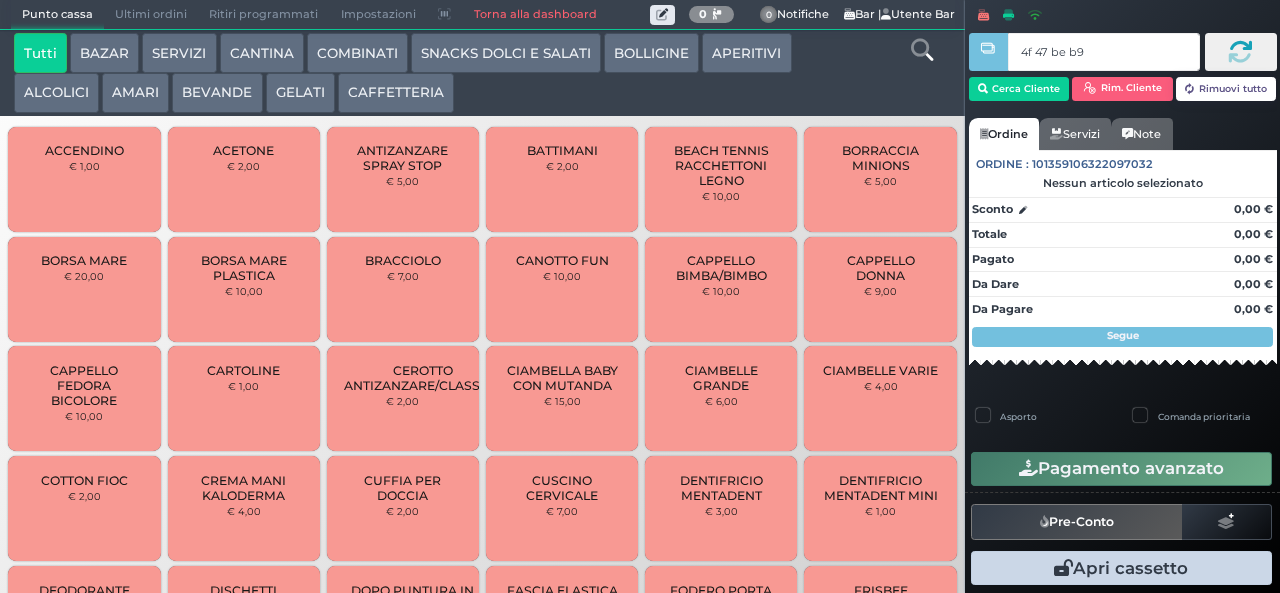 type 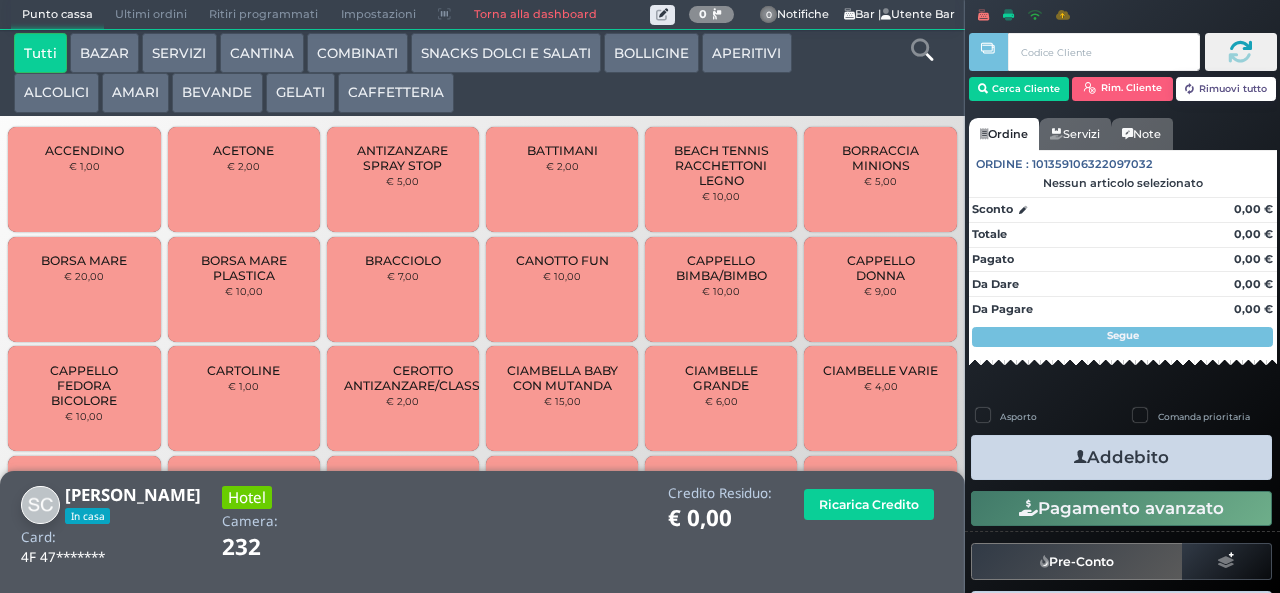 click on "GELATI" at bounding box center [300, 93] 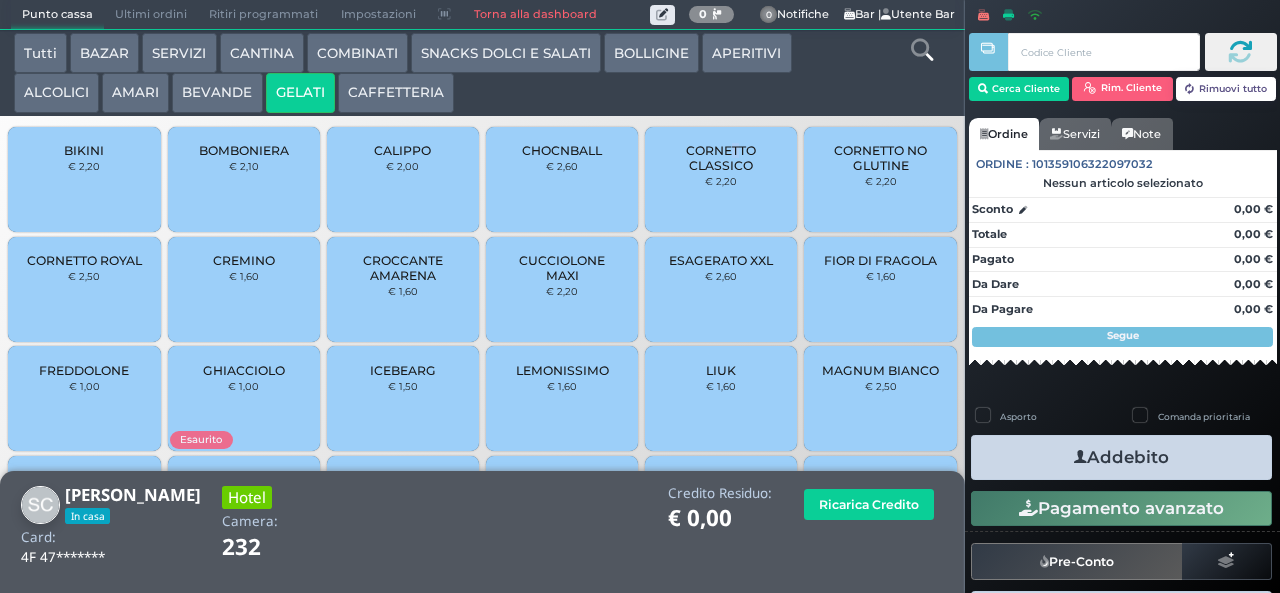drag, startPoint x: 724, startPoint y: 167, endPoint x: 754, endPoint y: 179, distance: 32.31099 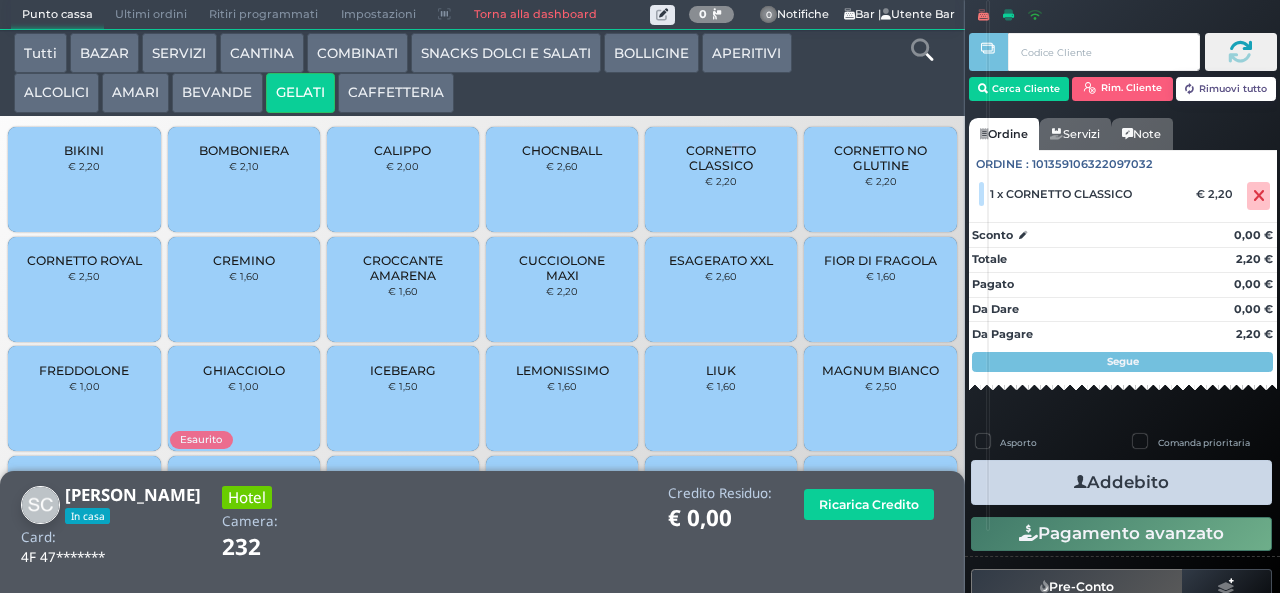 click on "Addebito" at bounding box center (1121, 482) 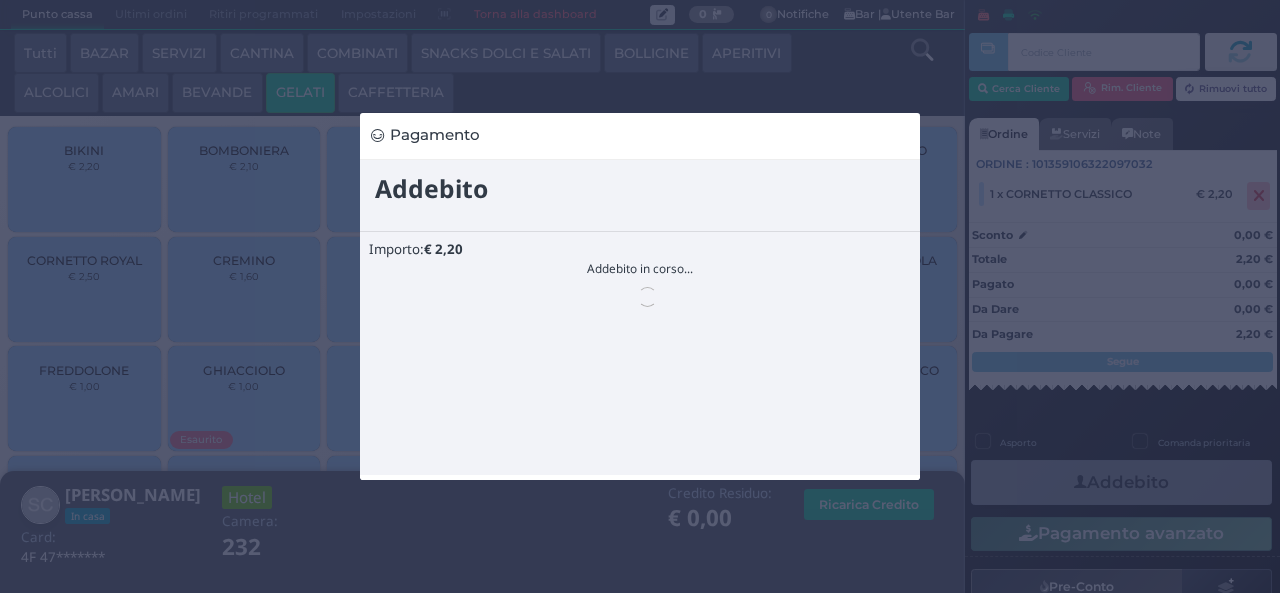 scroll, scrollTop: 0, scrollLeft: 0, axis: both 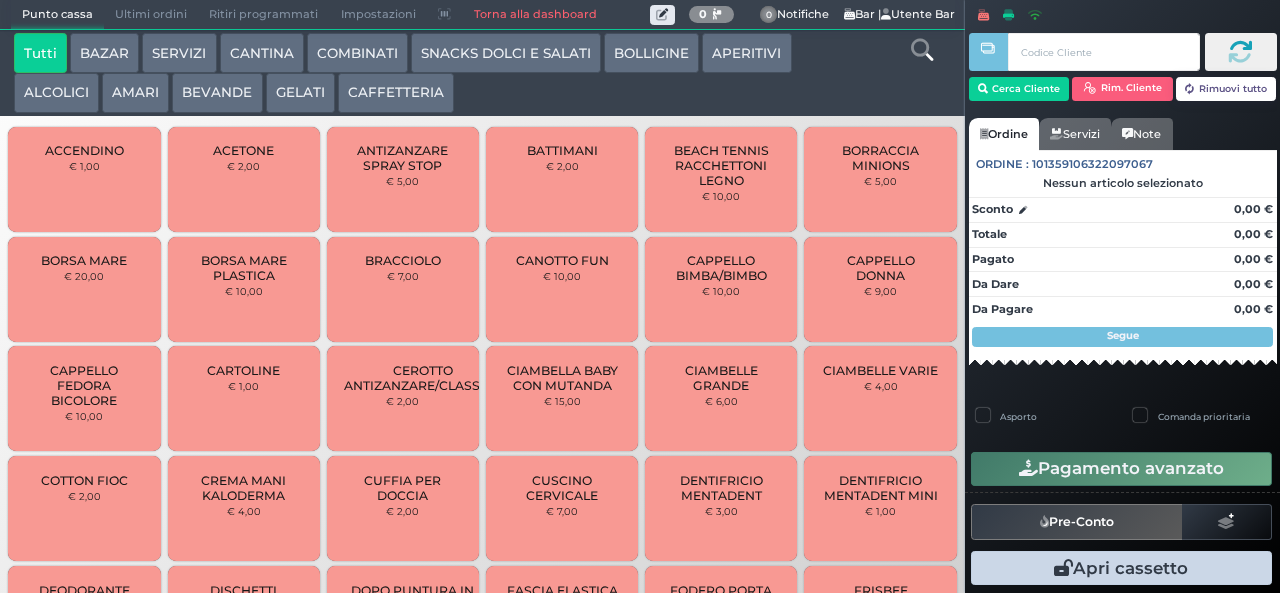 click on "BAZAR" at bounding box center (104, 53) 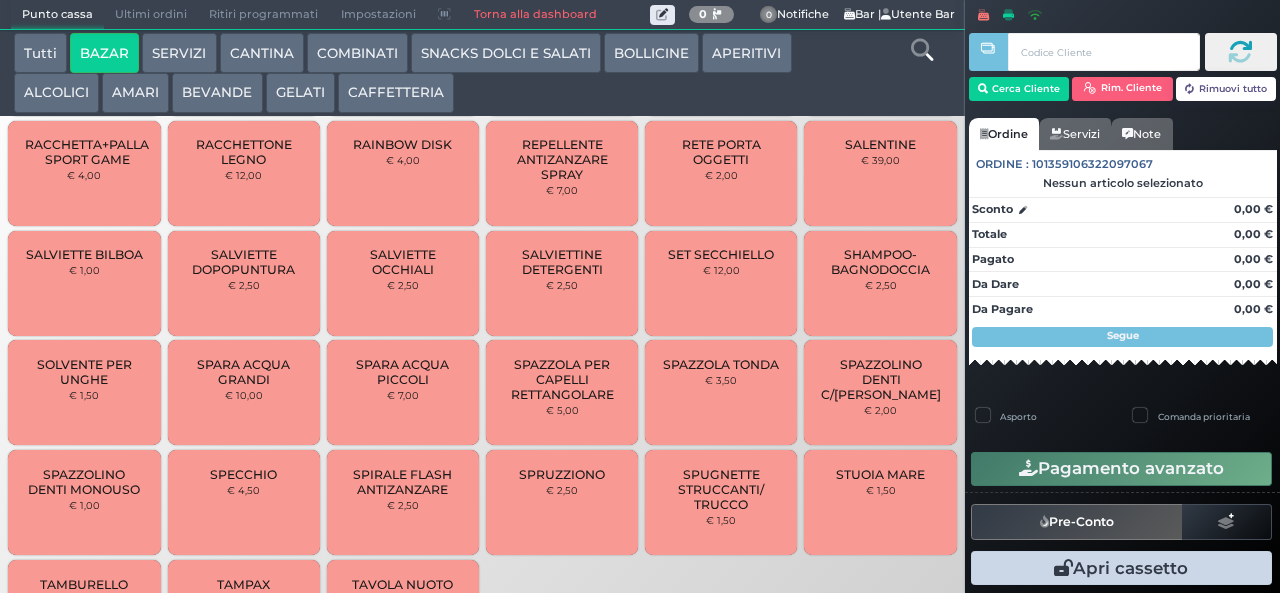 scroll, scrollTop: 1413, scrollLeft: 0, axis: vertical 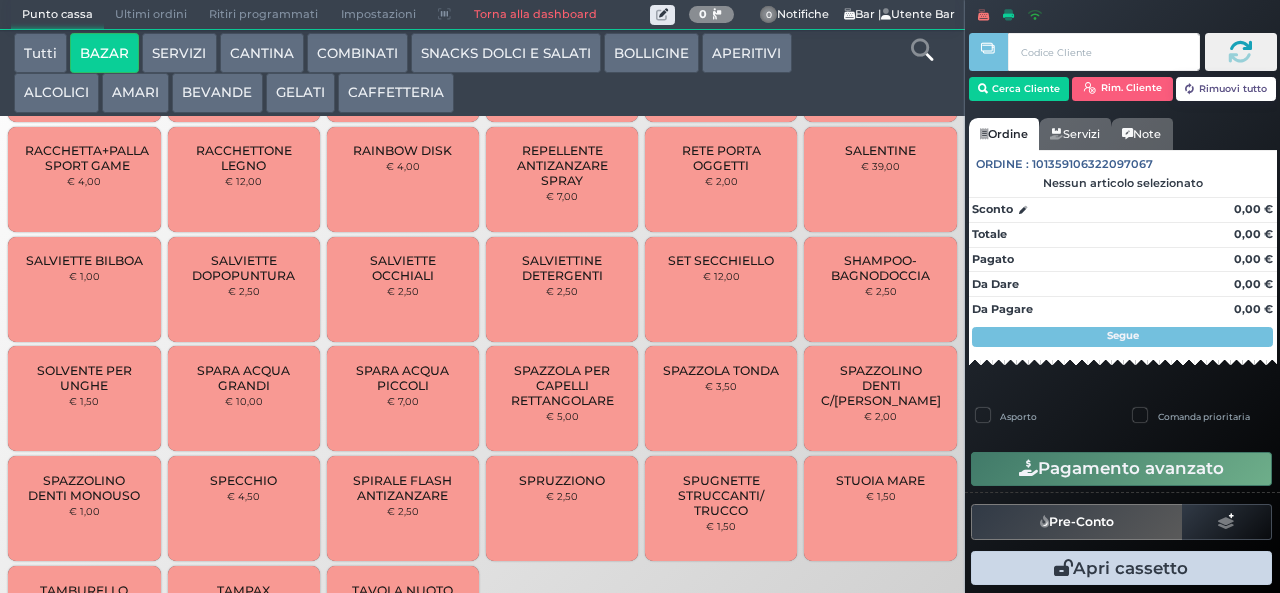 click on "SPAZZOLINO DENTI C/[PERSON_NAME]" at bounding box center [881, 385] 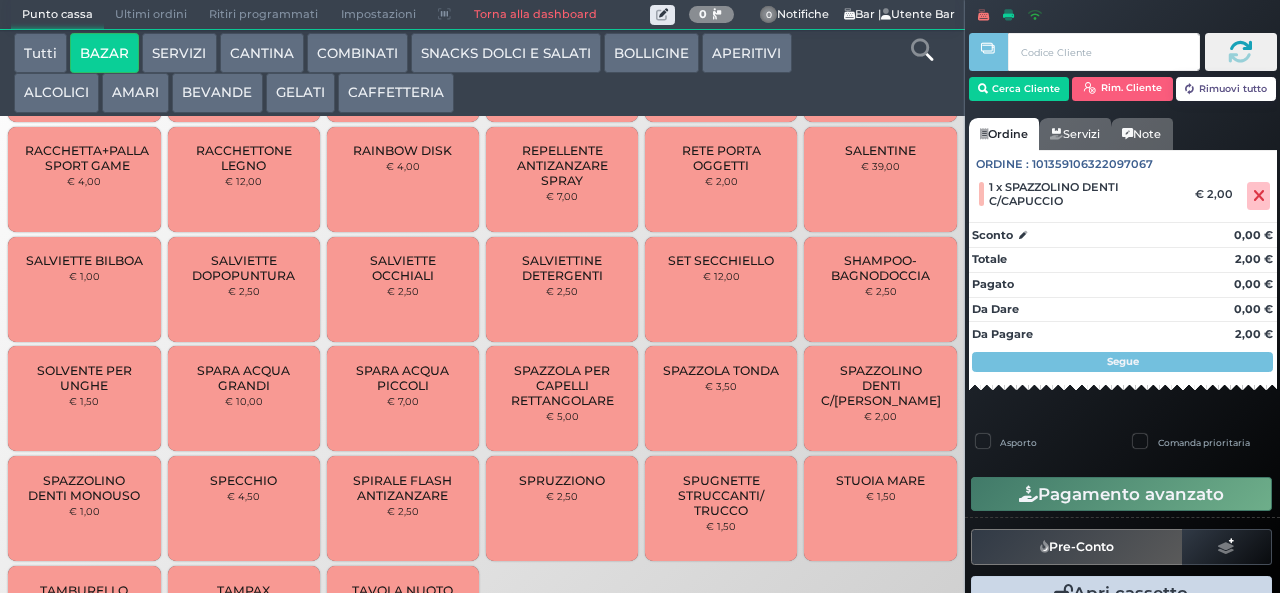 scroll, scrollTop: 1538, scrollLeft: 0, axis: vertical 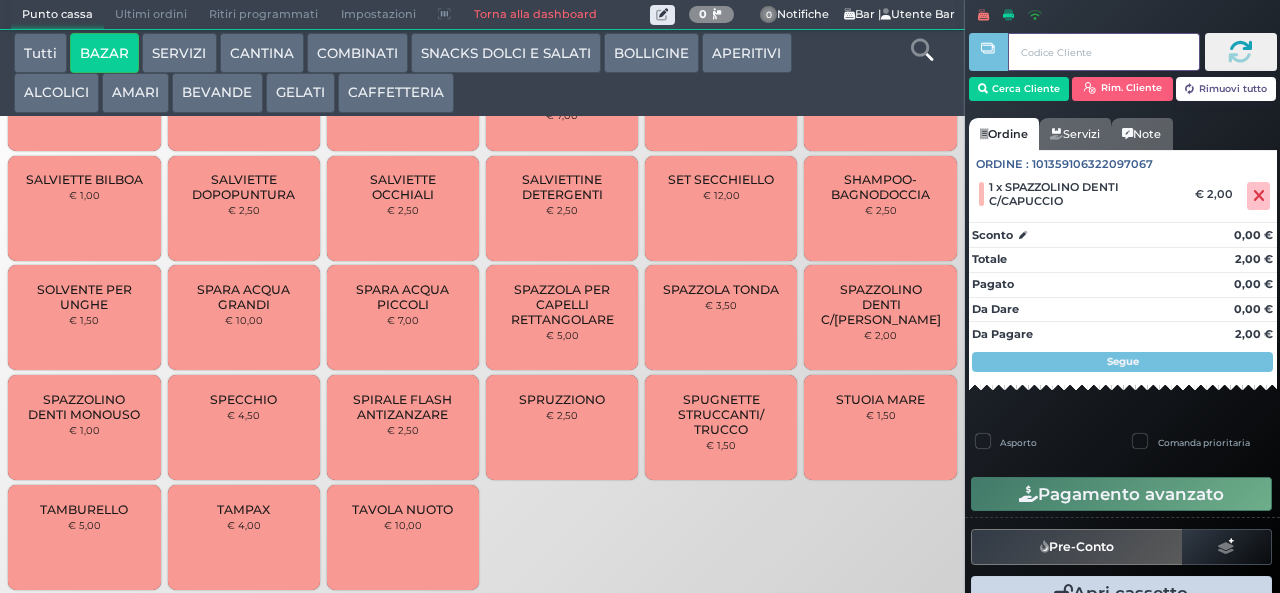 type 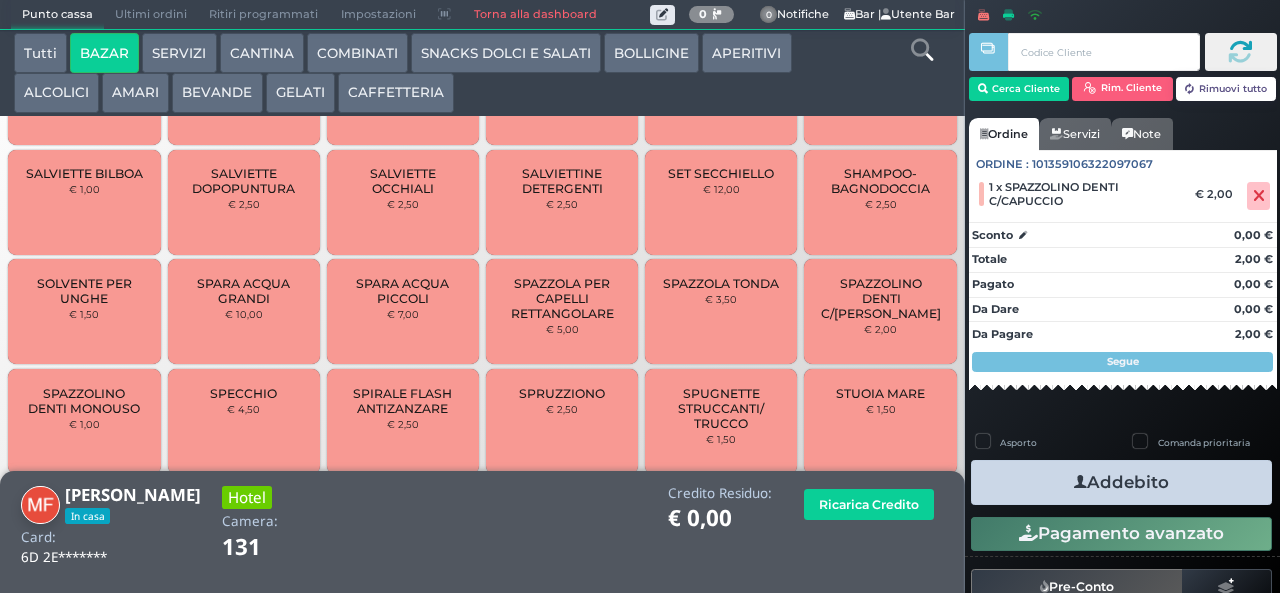 click on "Addebito" at bounding box center (1121, 482) 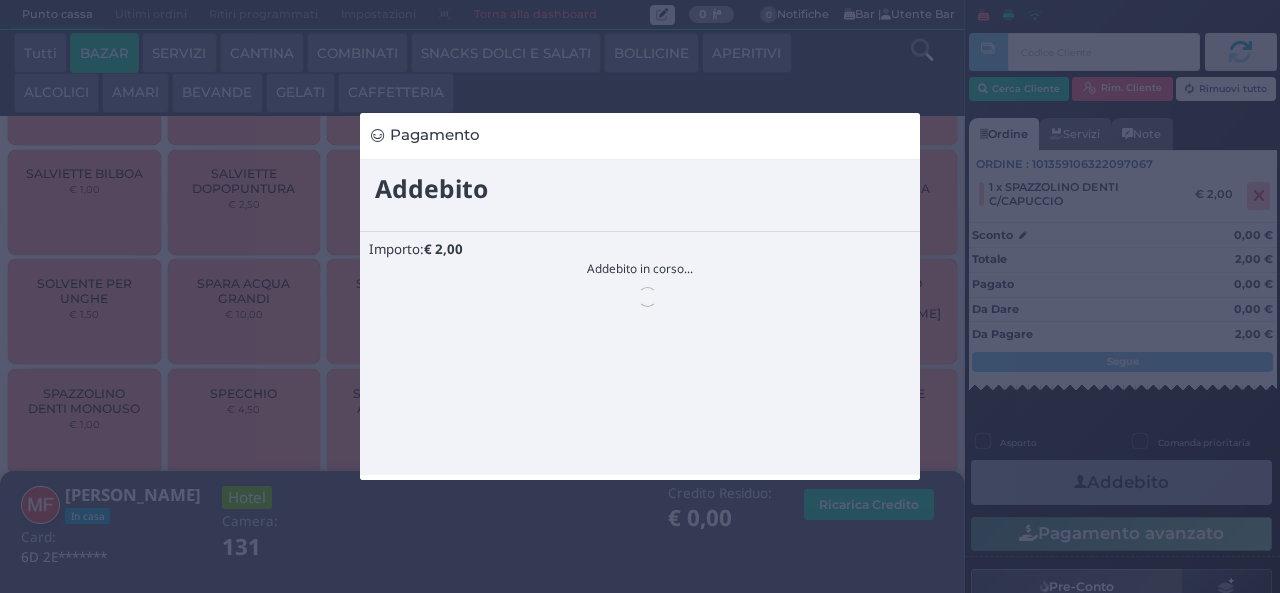 scroll, scrollTop: 0, scrollLeft: 0, axis: both 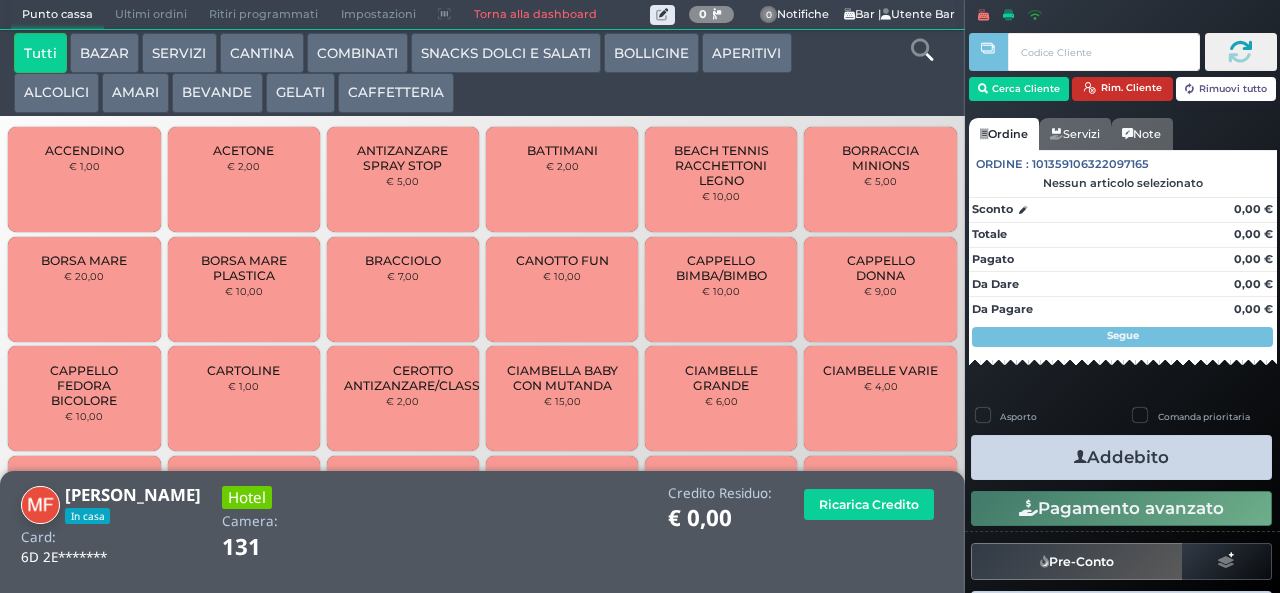 click on "Rim. Cliente" at bounding box center (1122, 89) 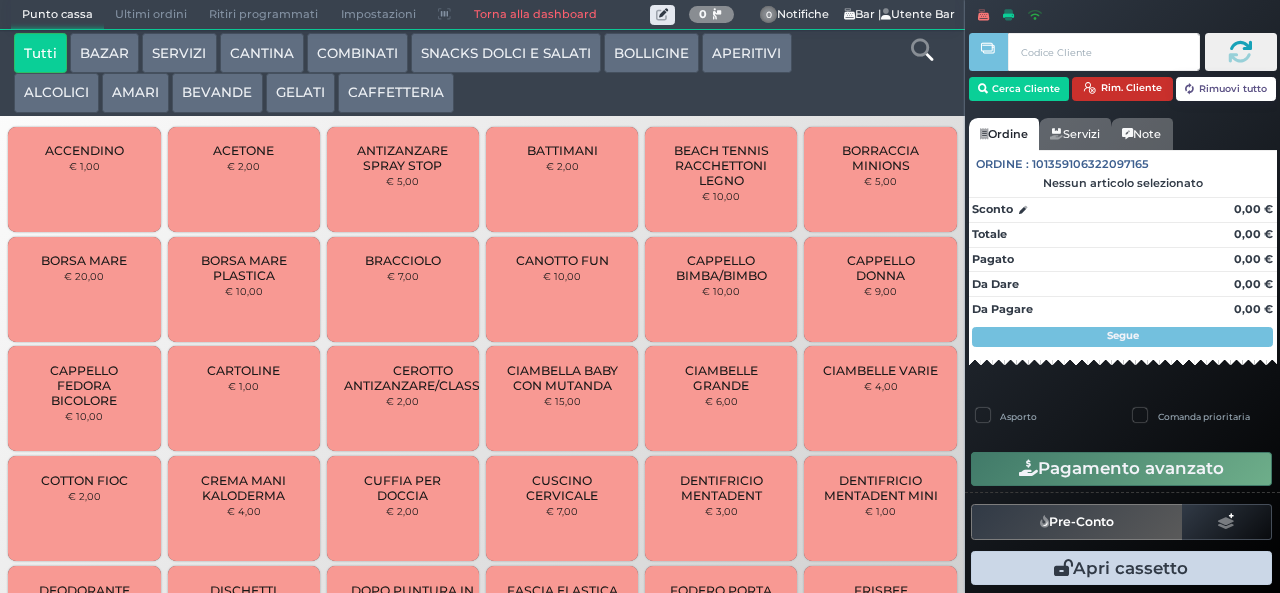 type 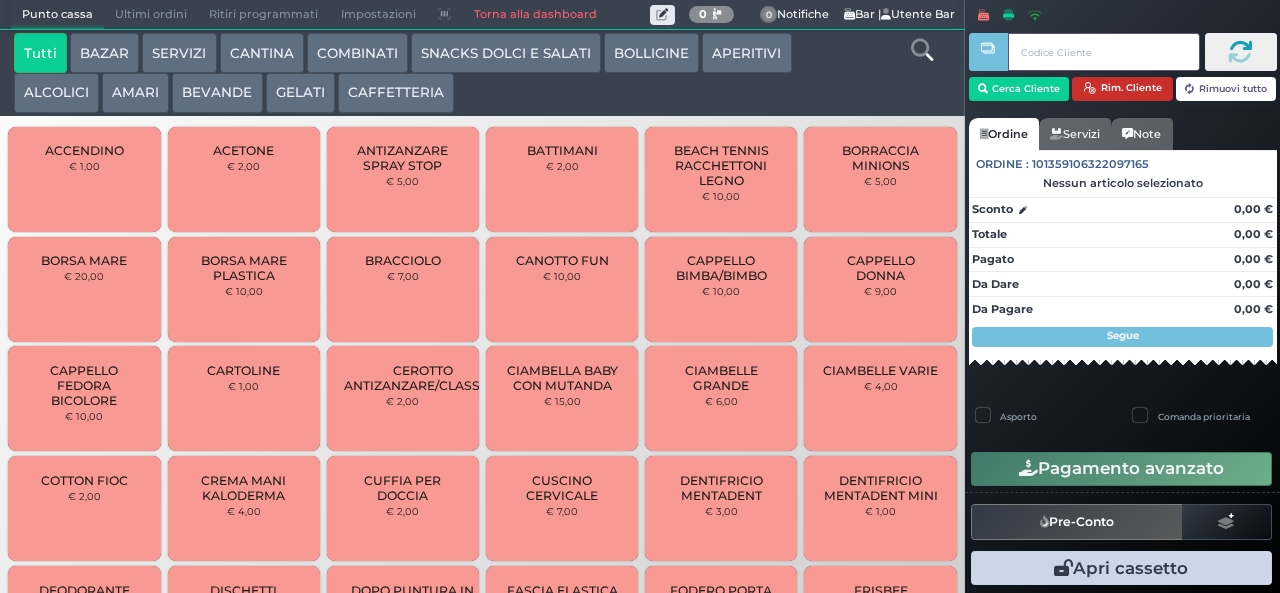 type 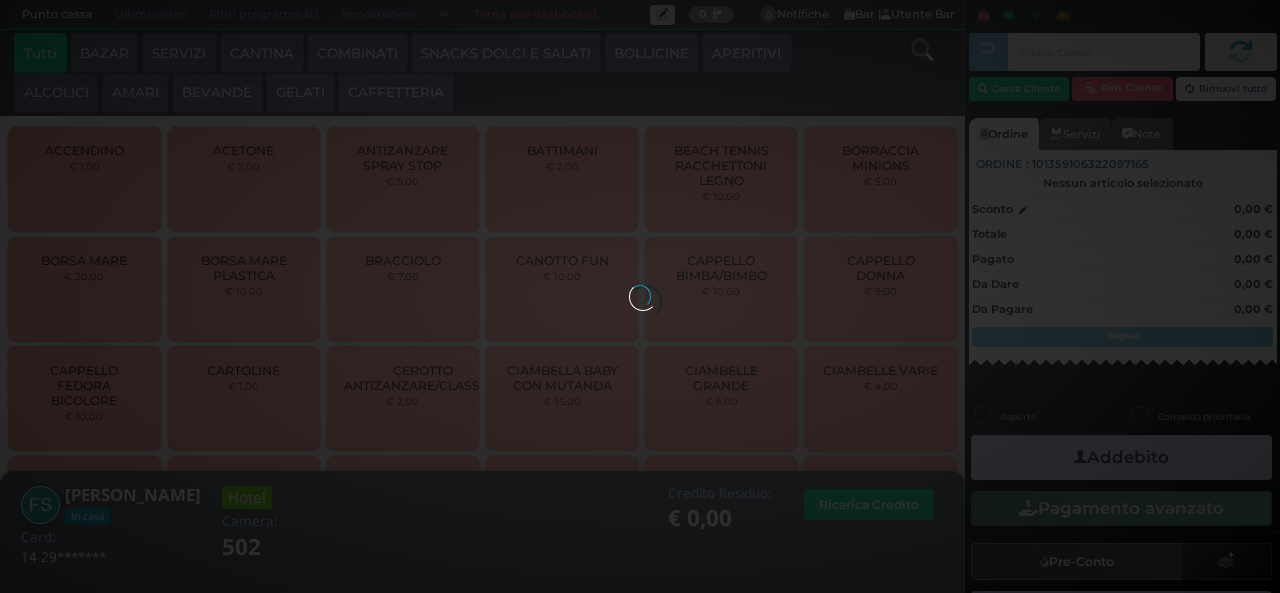 click on "GELATI" at bounding box center [300, 93] 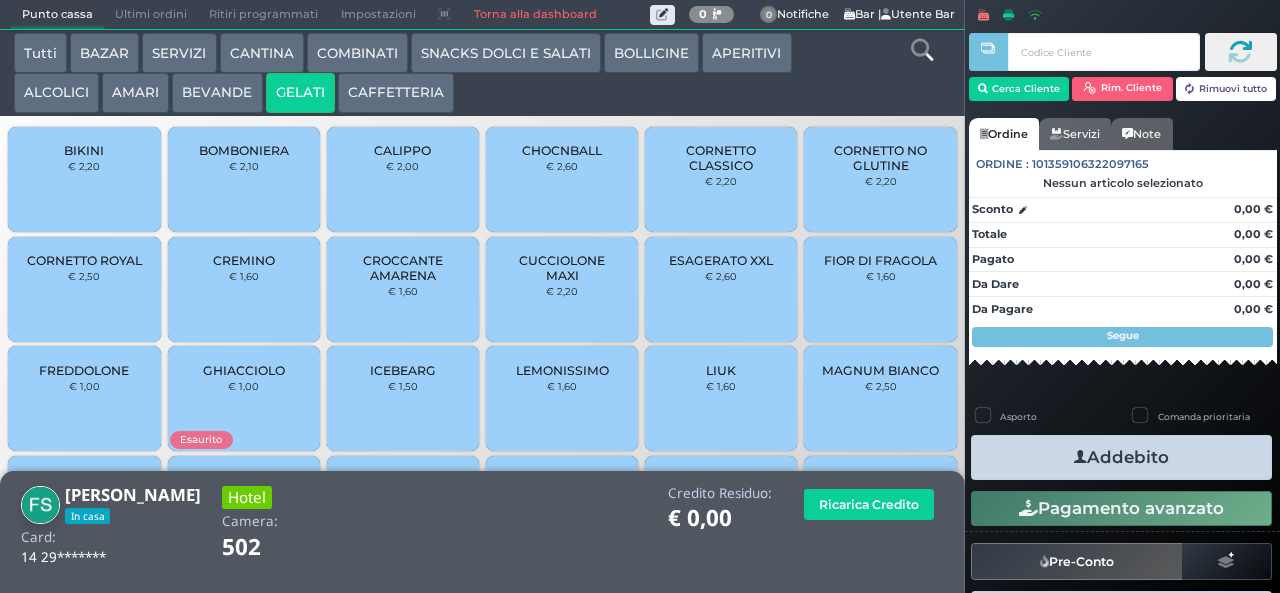 click on "CUCCIOLONE MAXI" at bounding box center [562, 268] 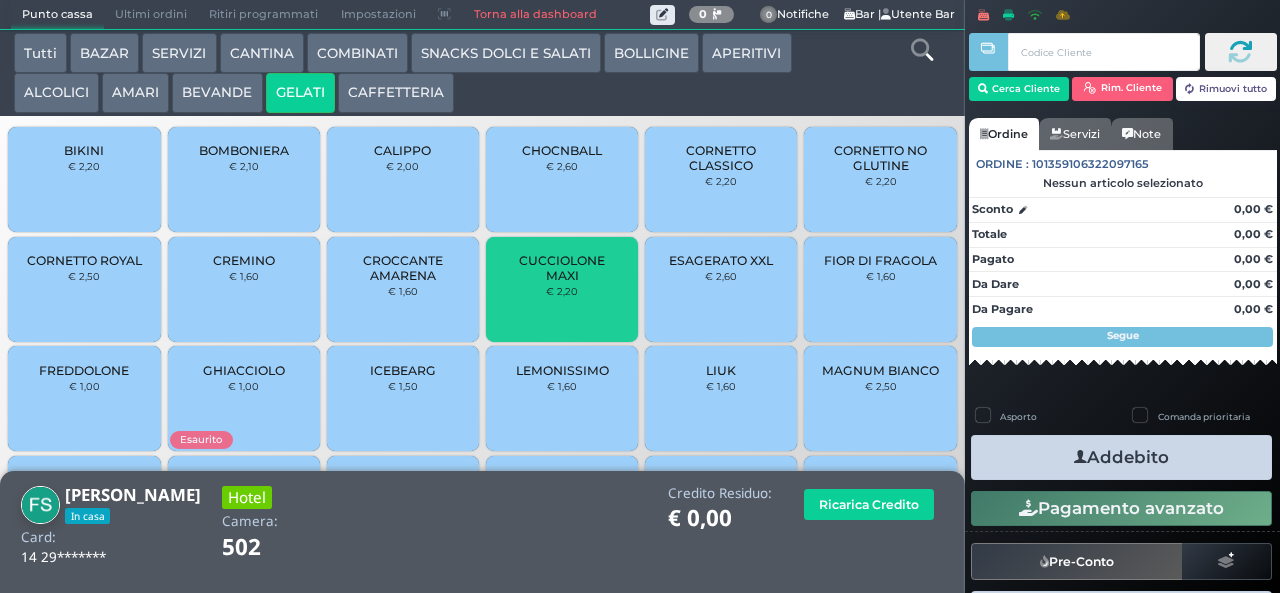 scroll, scrollTop: 133, scrollLeft: 0, axis: vertical 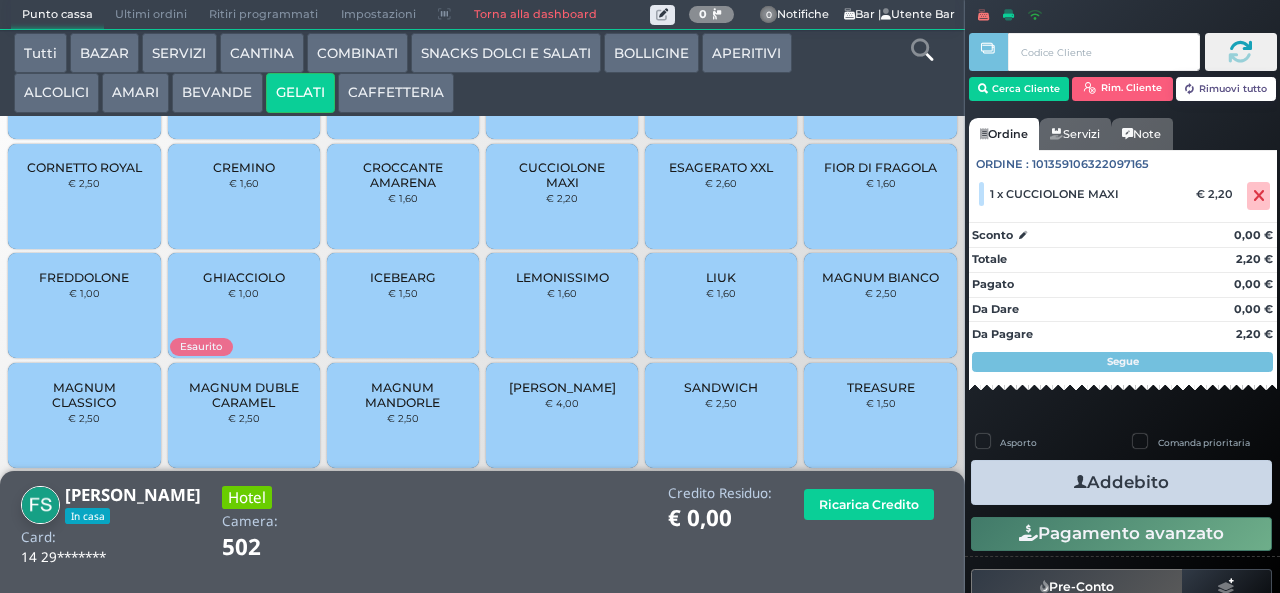 click on "TREASURE
€ 1,50" at bounding box center [880, 415] 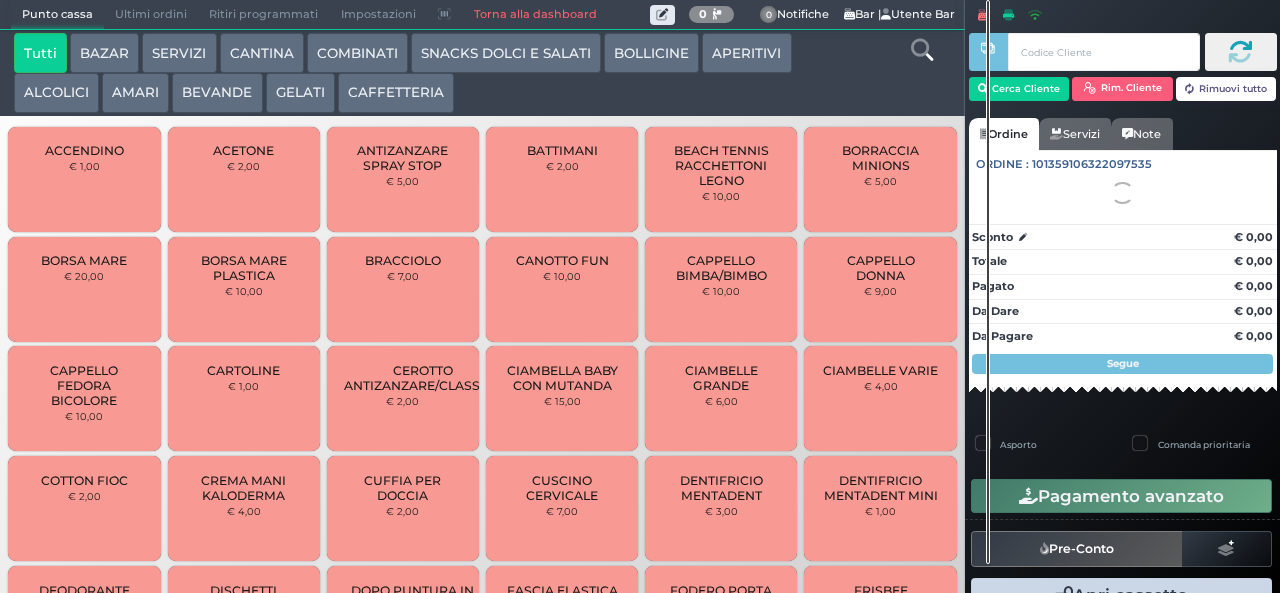 scroll, scrollTop: 0, scrollLeft: 0, axis: both 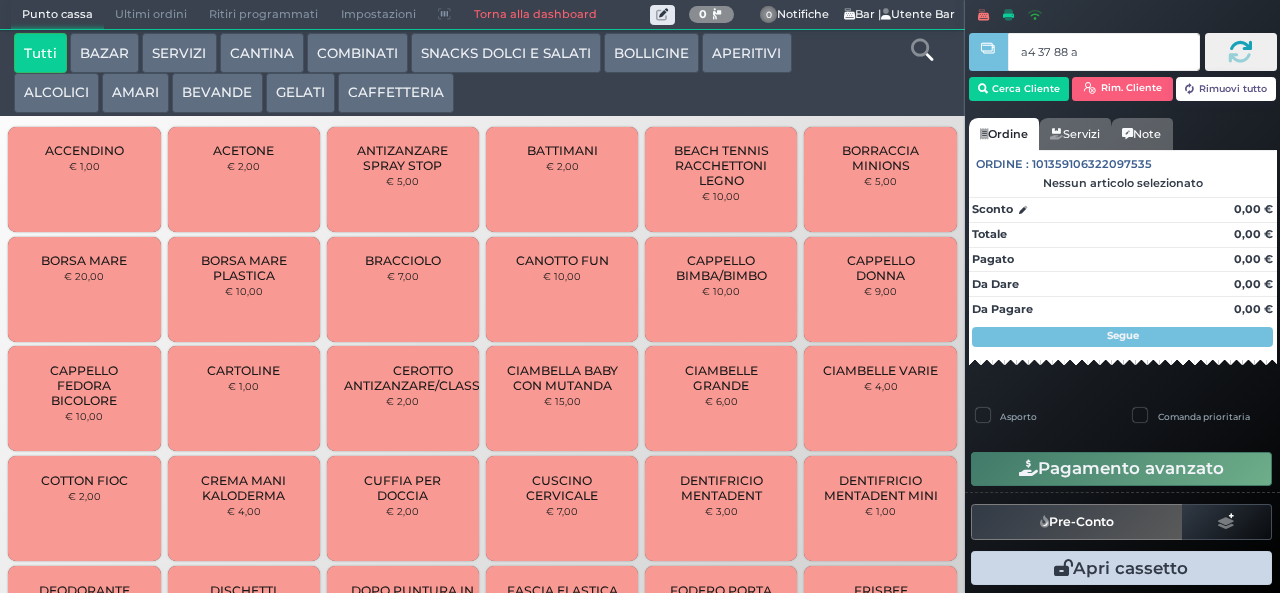 type on "a4 37 88 af" 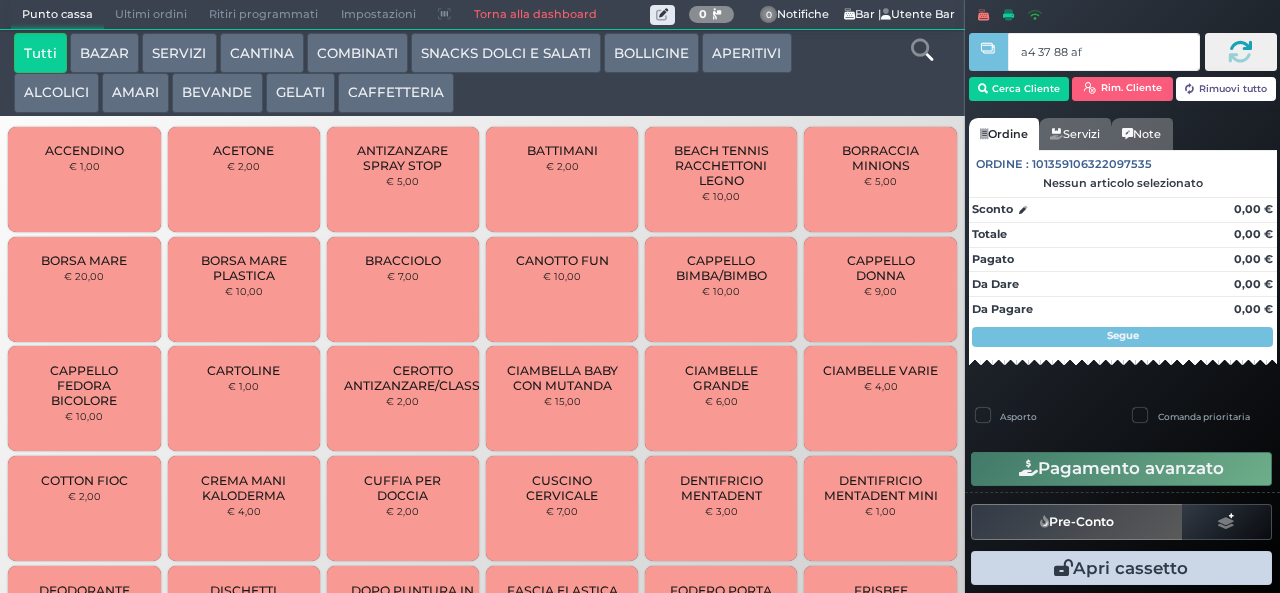 type 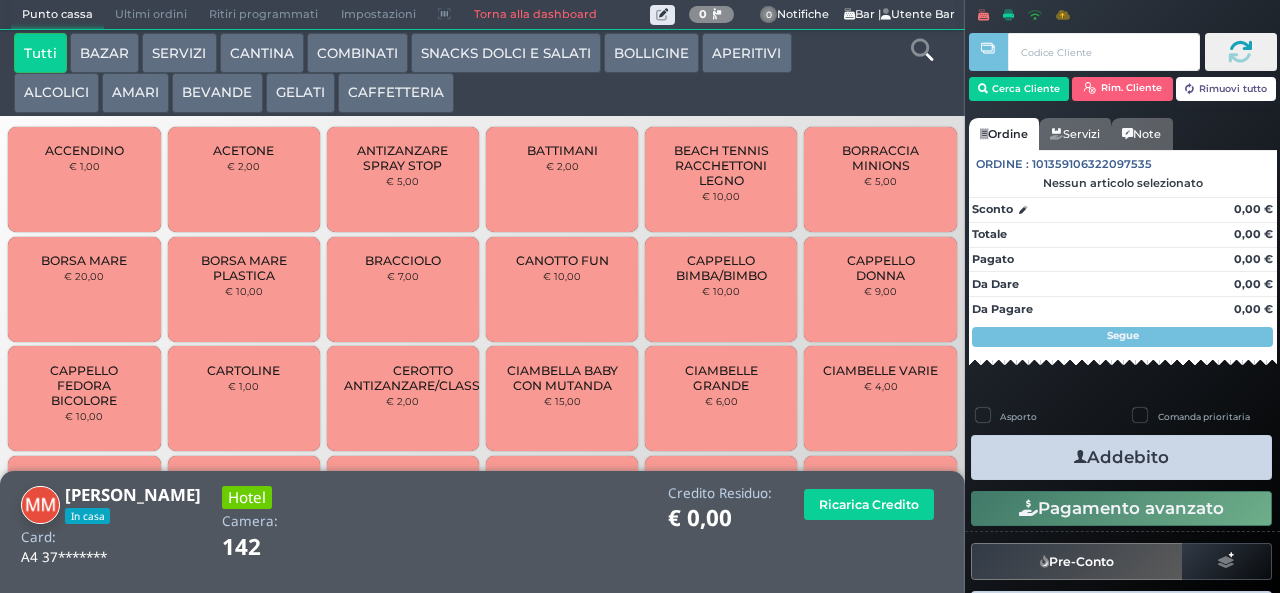 click on "GELATI" at bounding box center [300, 93] 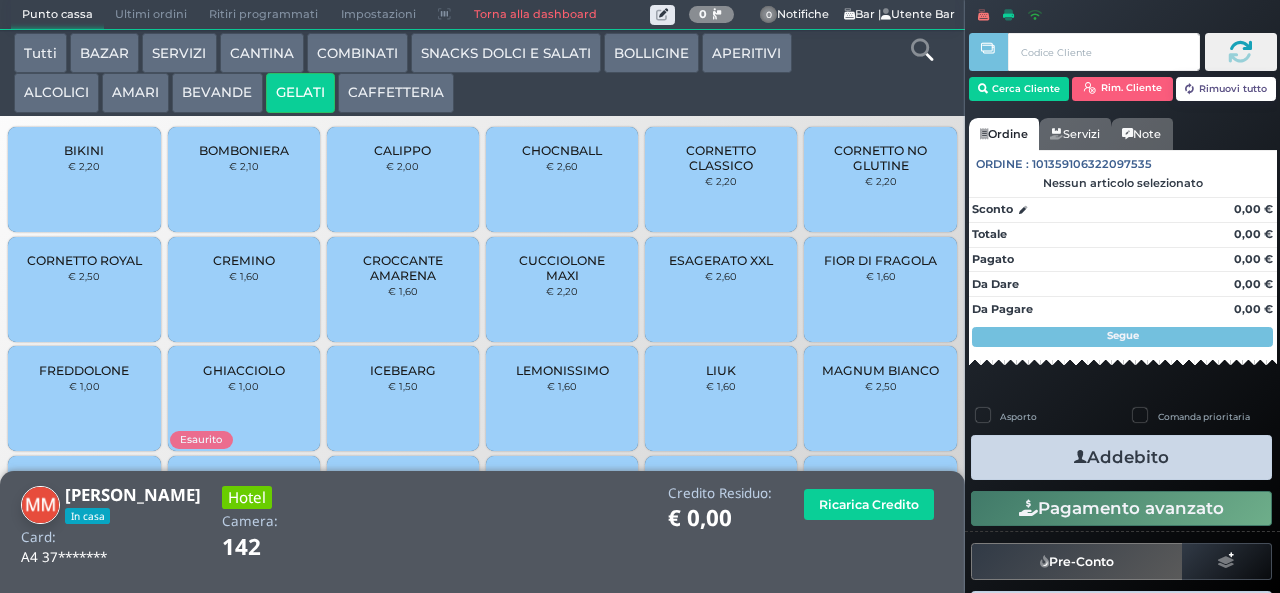 scroll, scrollTop: 133, scrollLeft: 0, axis: vertical 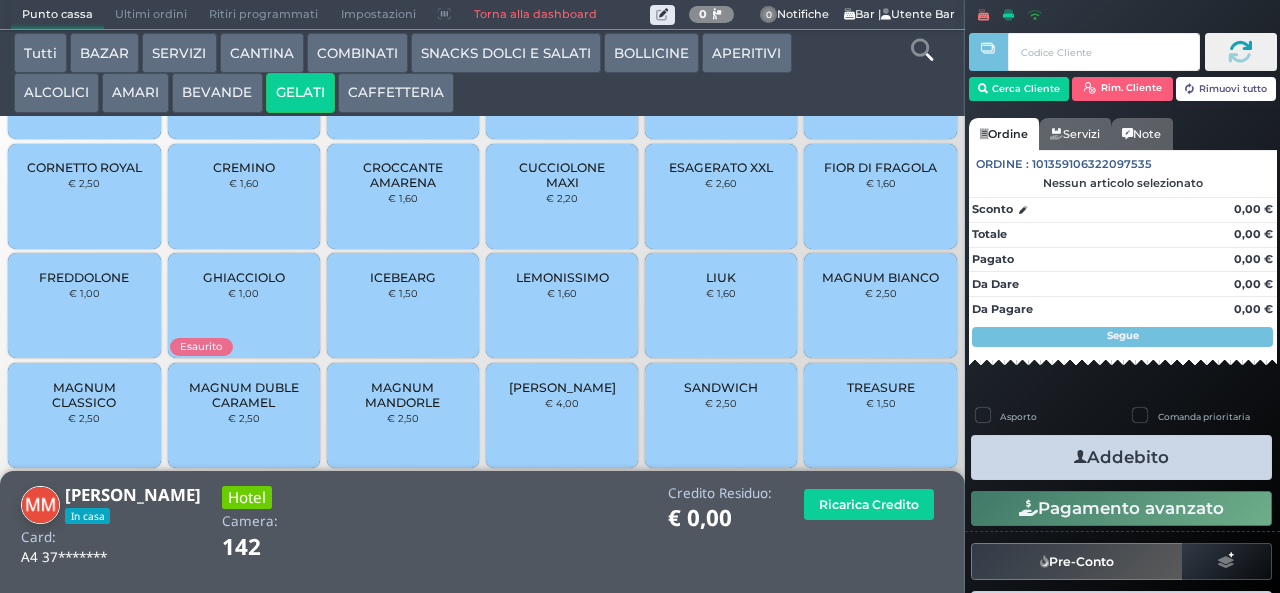 click on "MAGNUM CLASSICO" at bounding box center (84, 395) 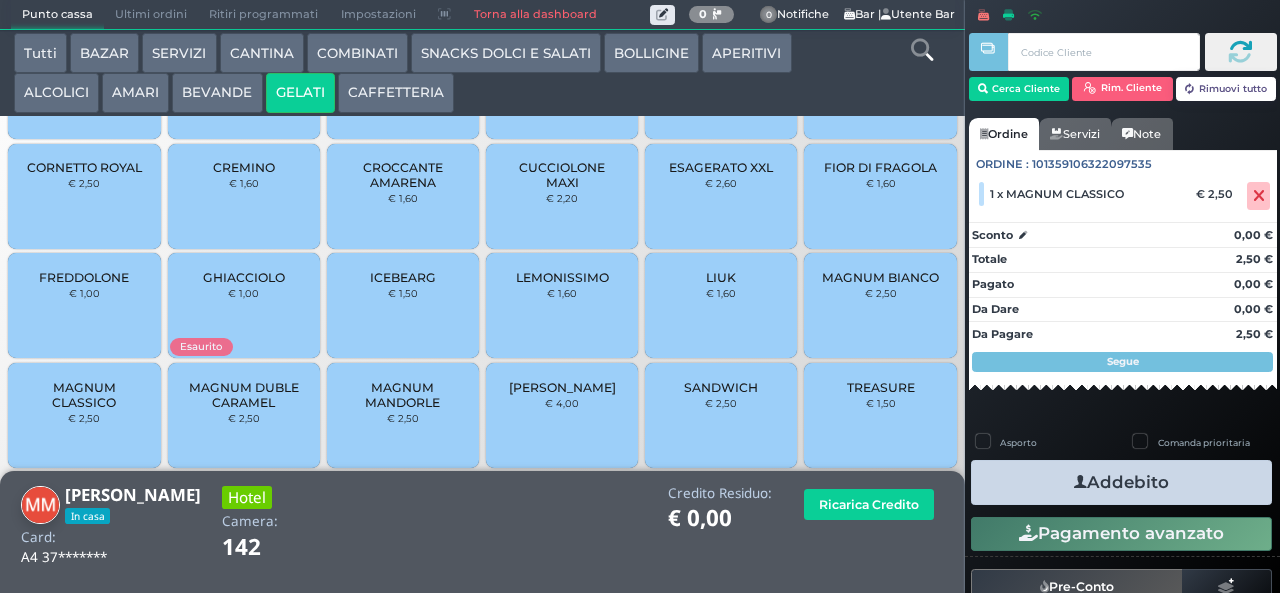 click on "Addebito" at bounding box center (1121, 482) 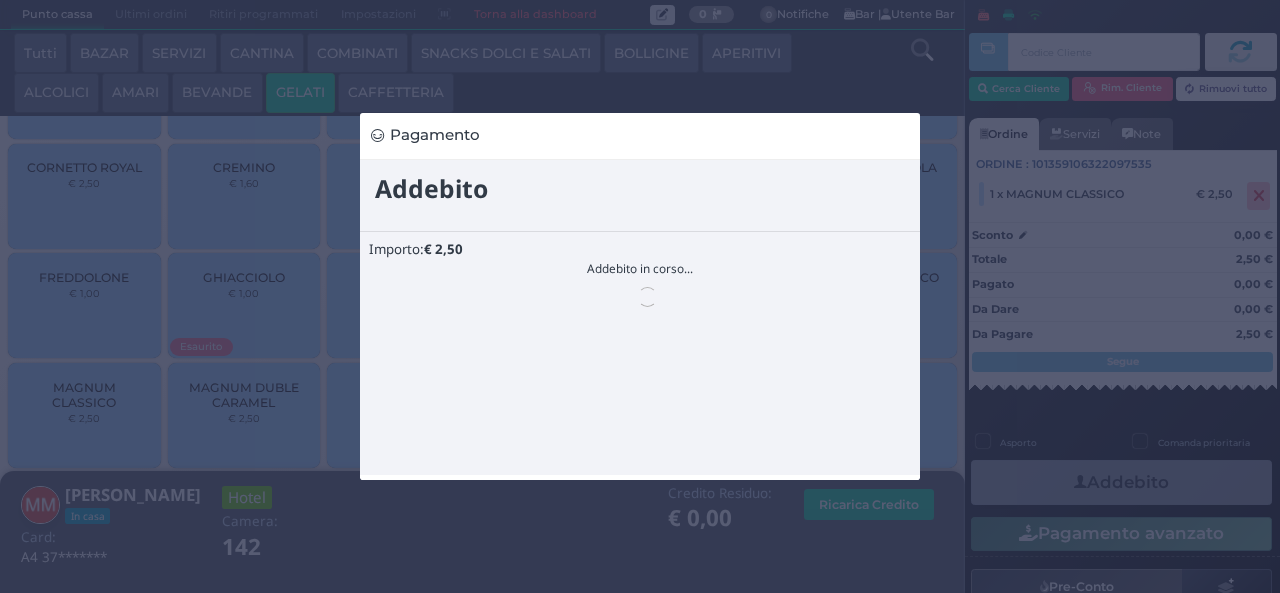 scroll, scrollTop: 0, scrollLeft: 0, axis: both 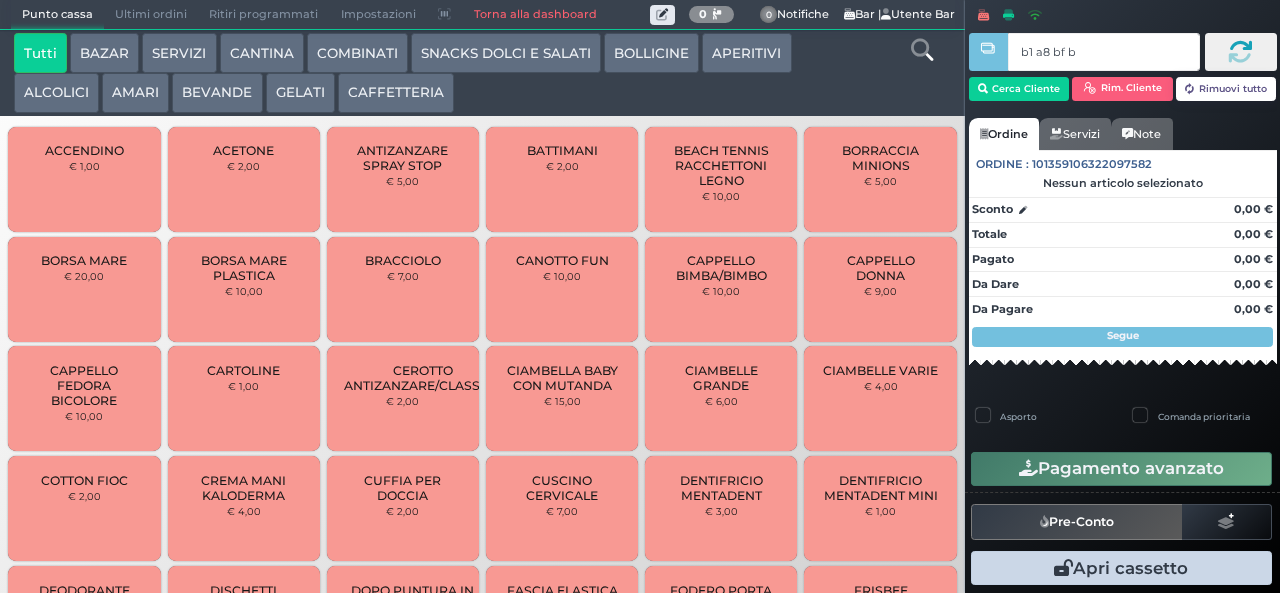 type on "b1 a8 bf b9" 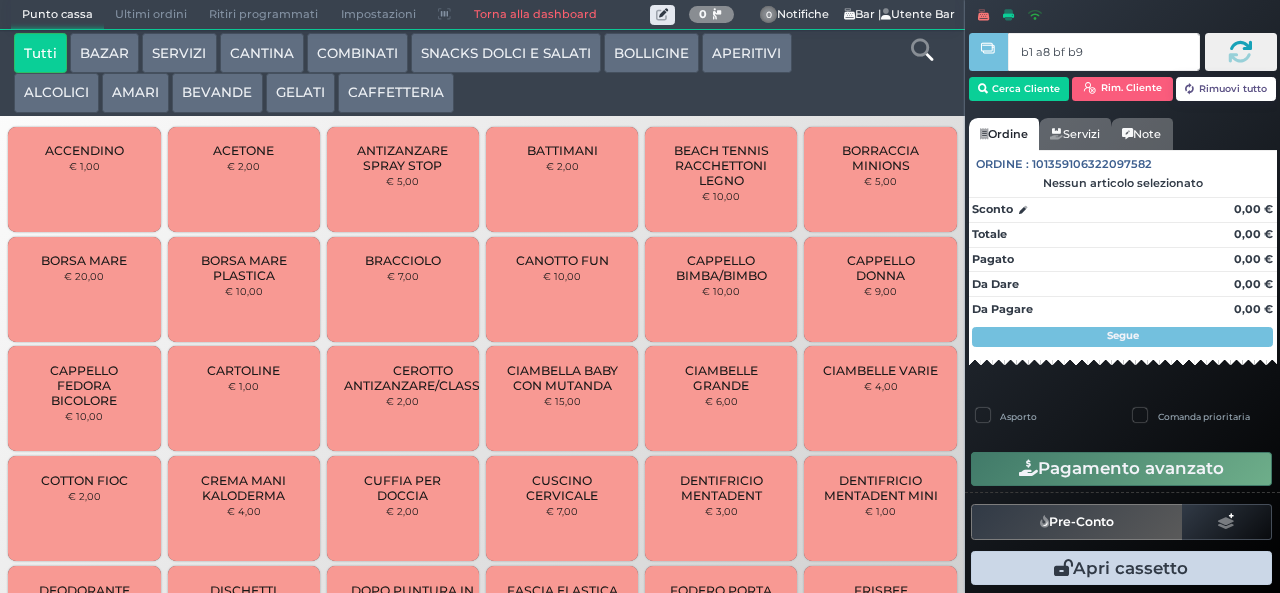 type 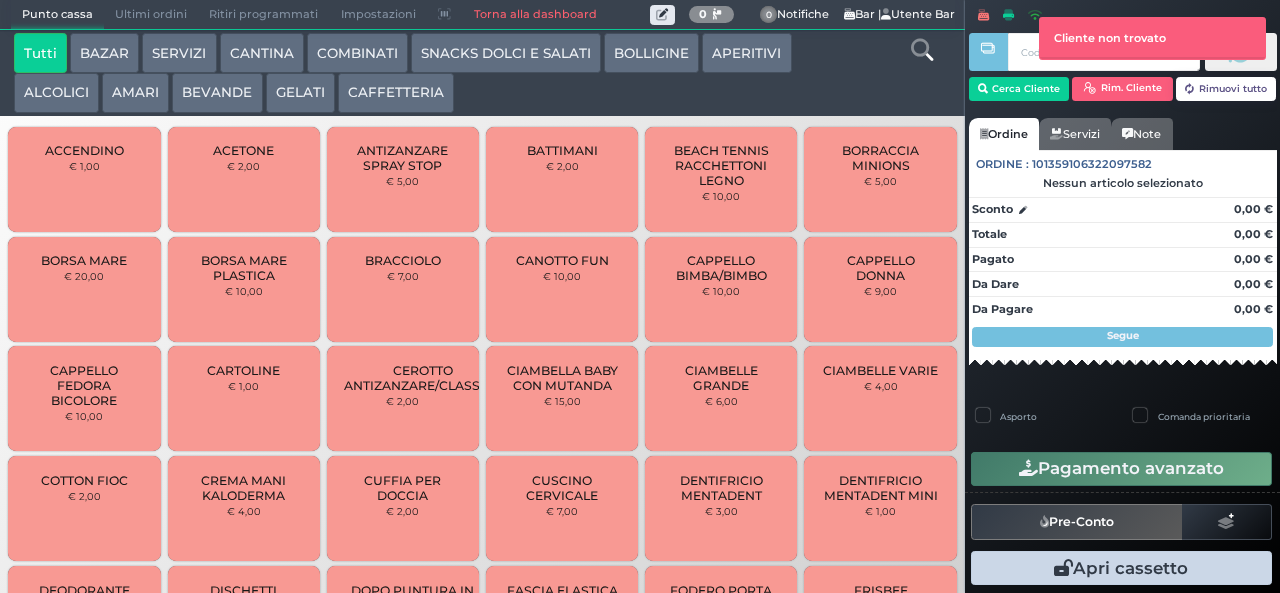 click on "GELATI" at bounding box center (300, 93) 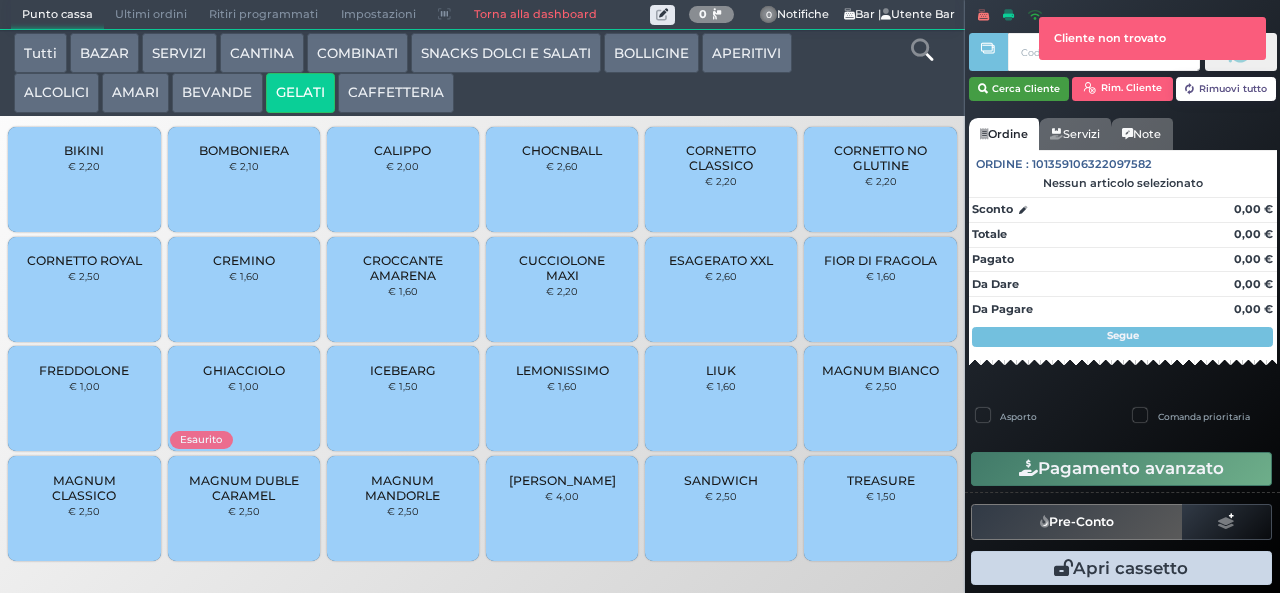click on "Cerca Cliente" at bounding box center (1019, 89) 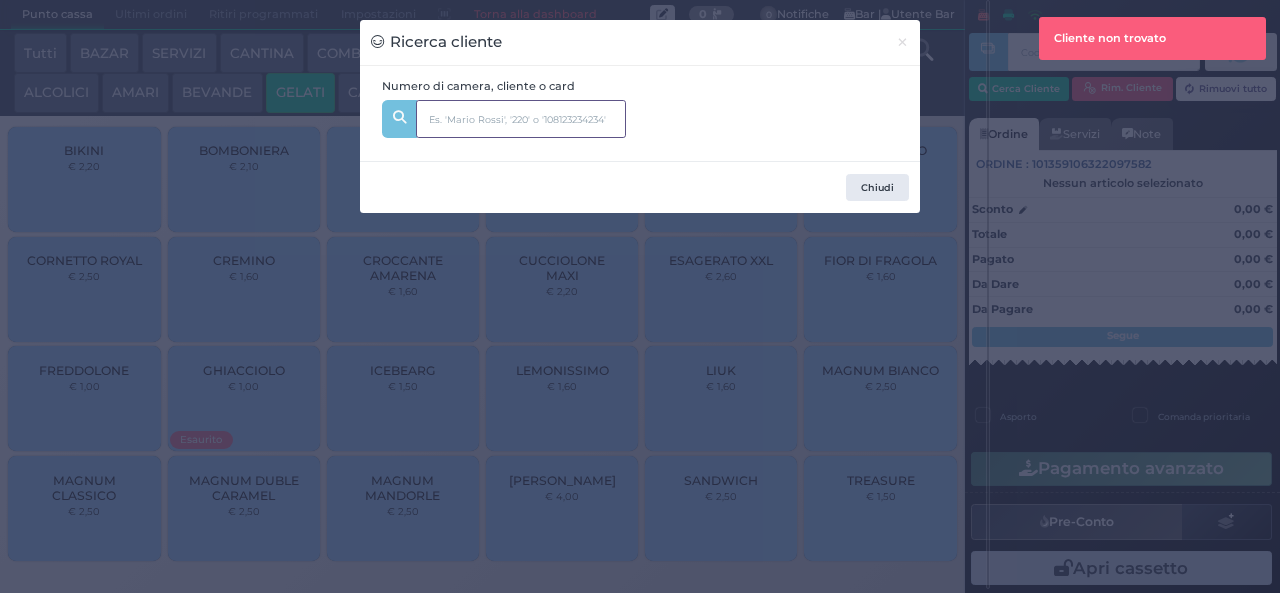 click at bounding box center [521, 119] 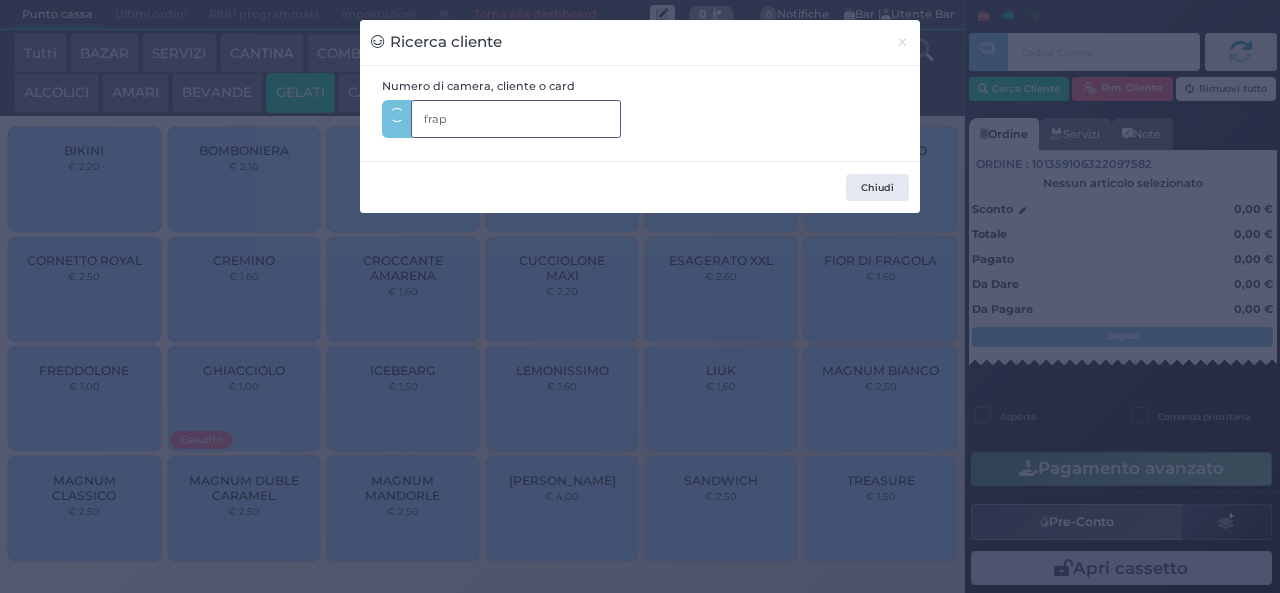 type on "frapp" 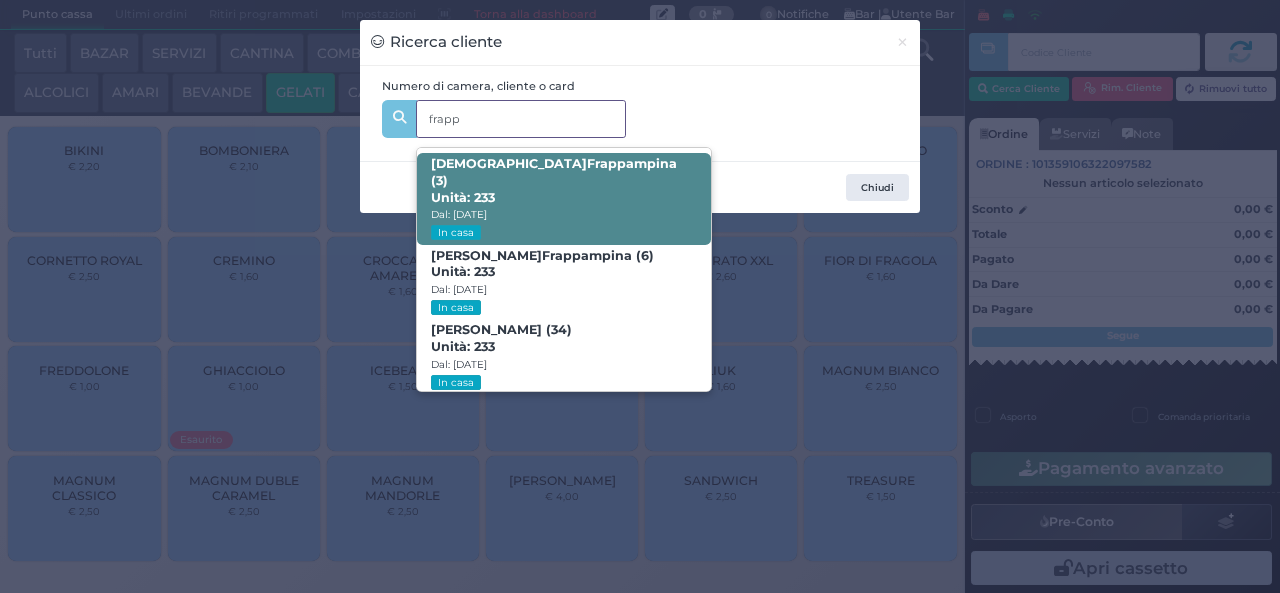 click on "Christian  Frapp ampina (3) Unità: 233 Dal: 13/07/2025 In casa" at bounding box center [563, 199] 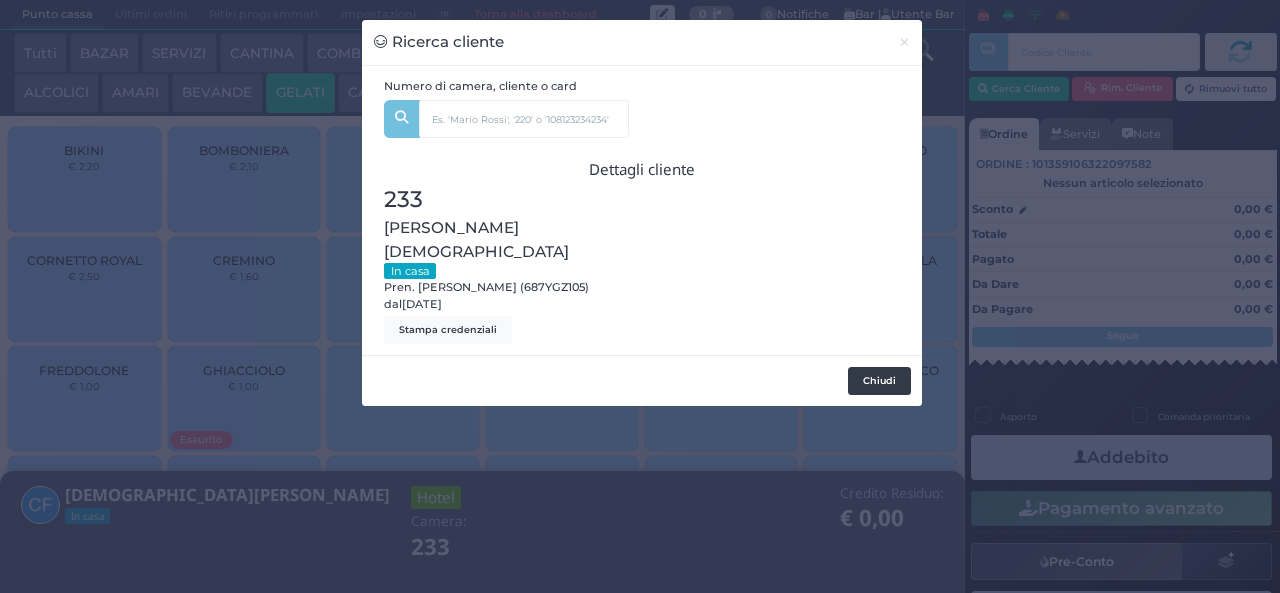 click on "Chiudi" at bounding box center [879, 381] 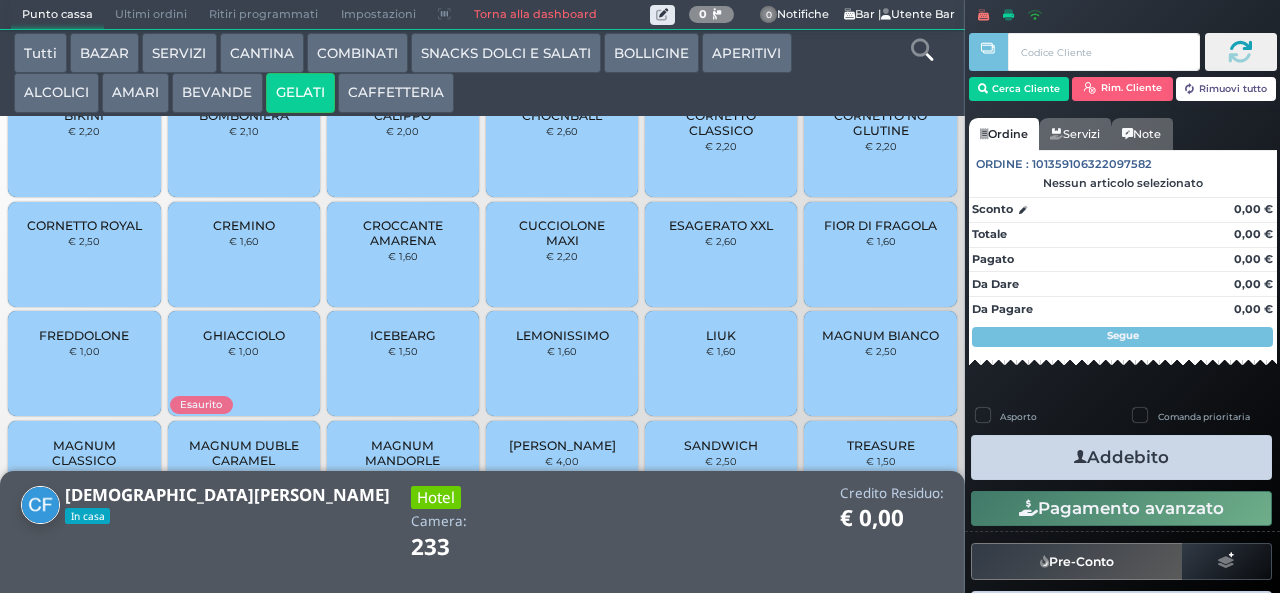 scroll, scrollTop: 0, scrollLeft: 0, axis: both 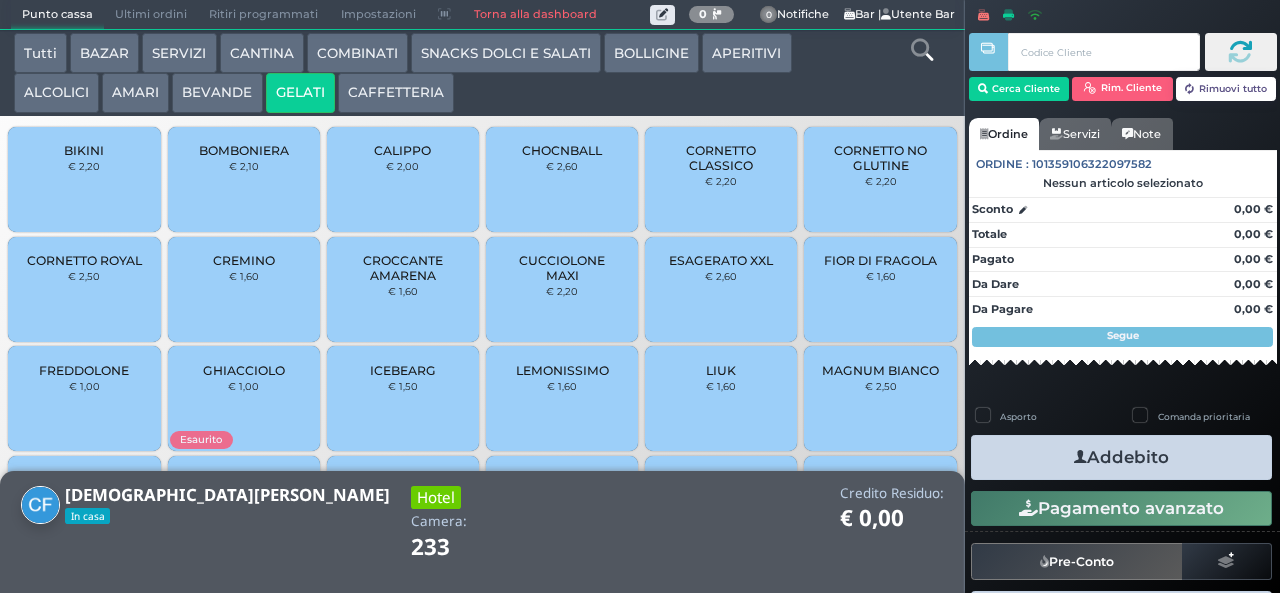 click on "CREMINO
€ 1,60" at bounding box center (244, 289) 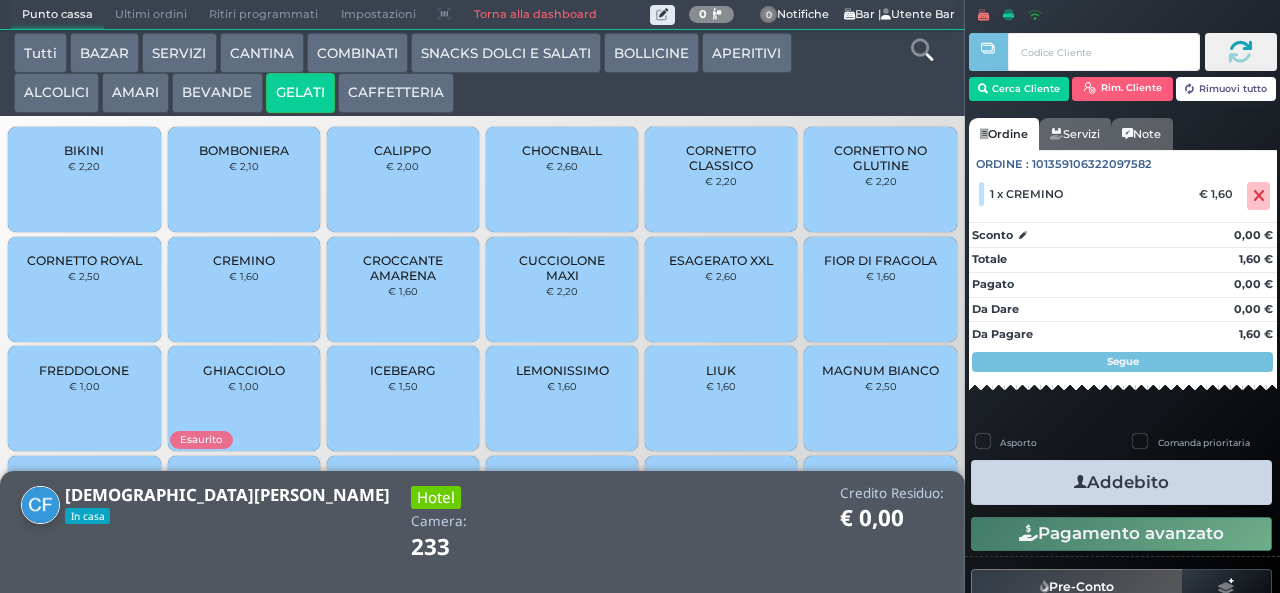 click on "Addebito" at bounding box center [1121, 482] 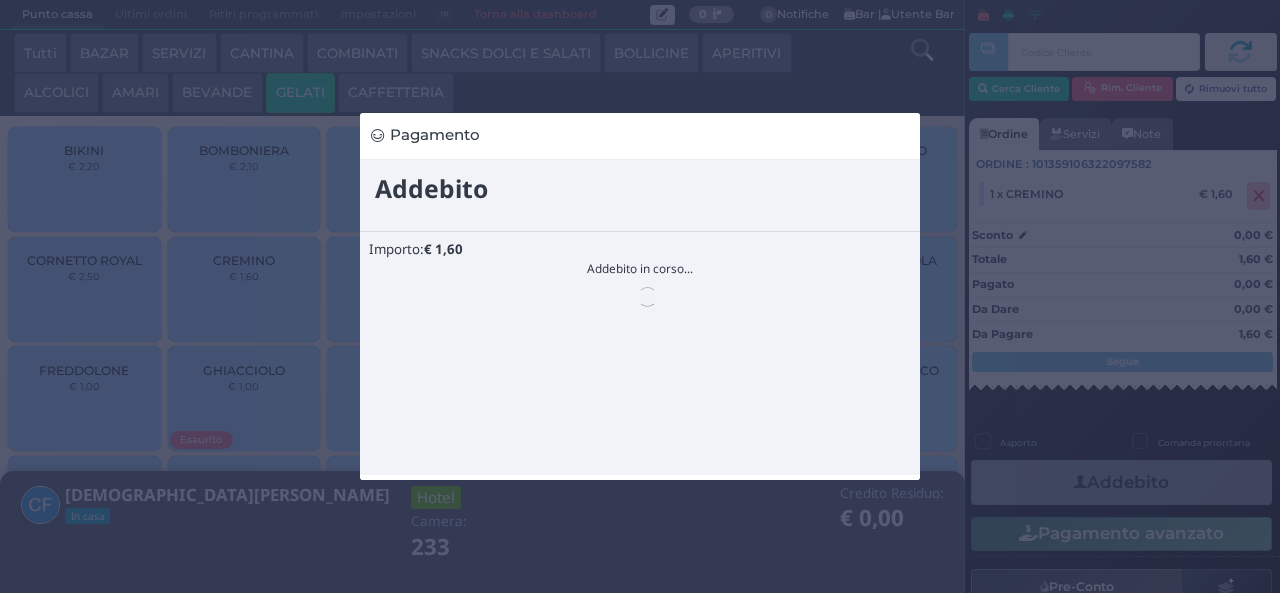 scroll, scrollTop: 0, scrollLeft: 0, axis: both 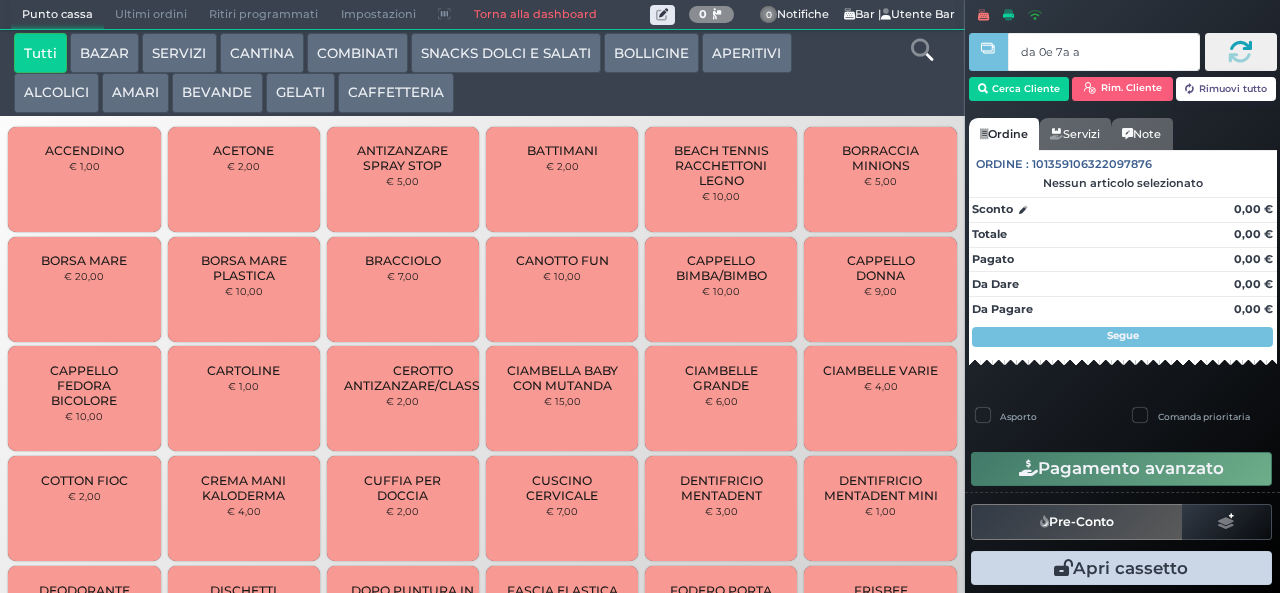 type on "da 0e 7a a4" 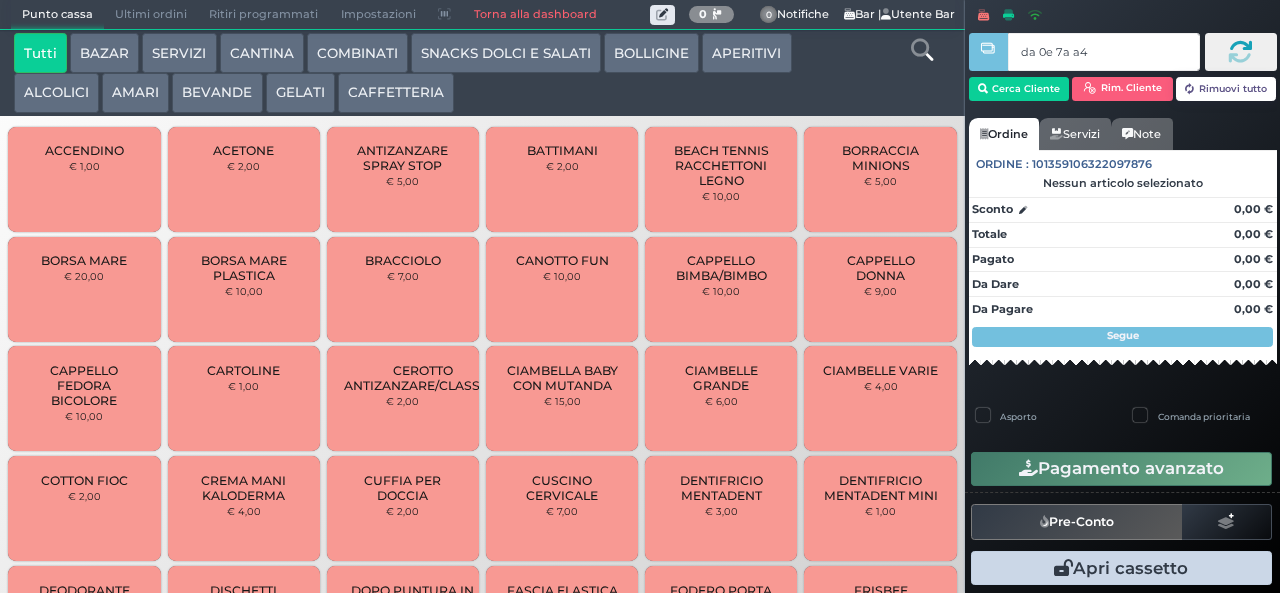 type 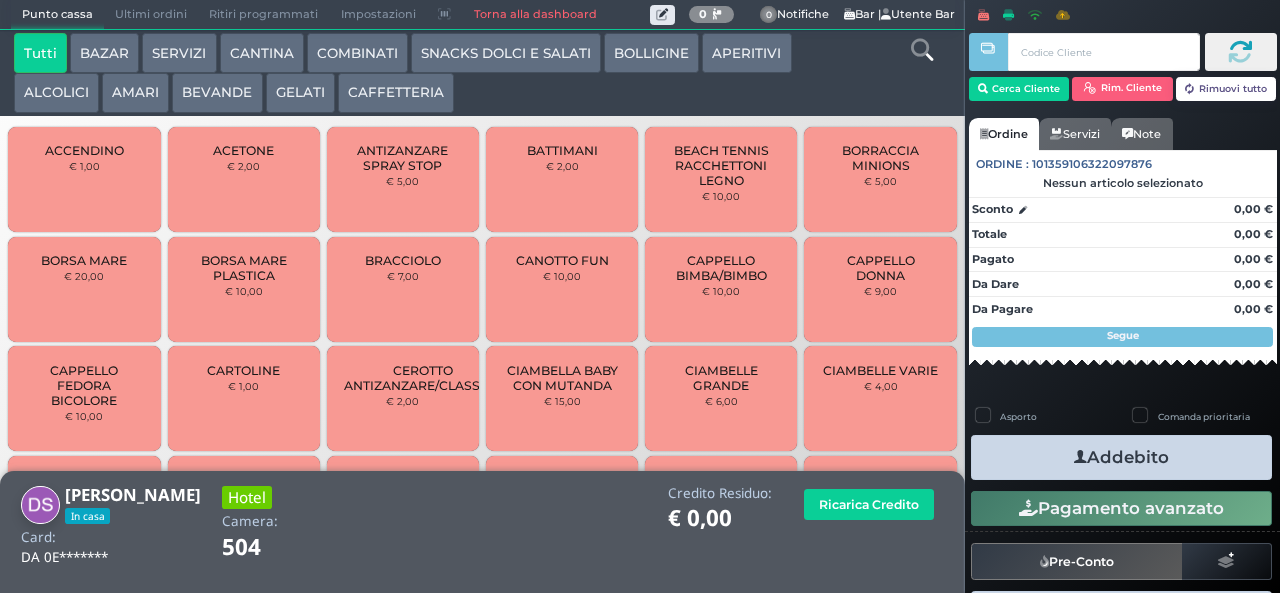 click on "GELATI" at bounding box center [300, 93] 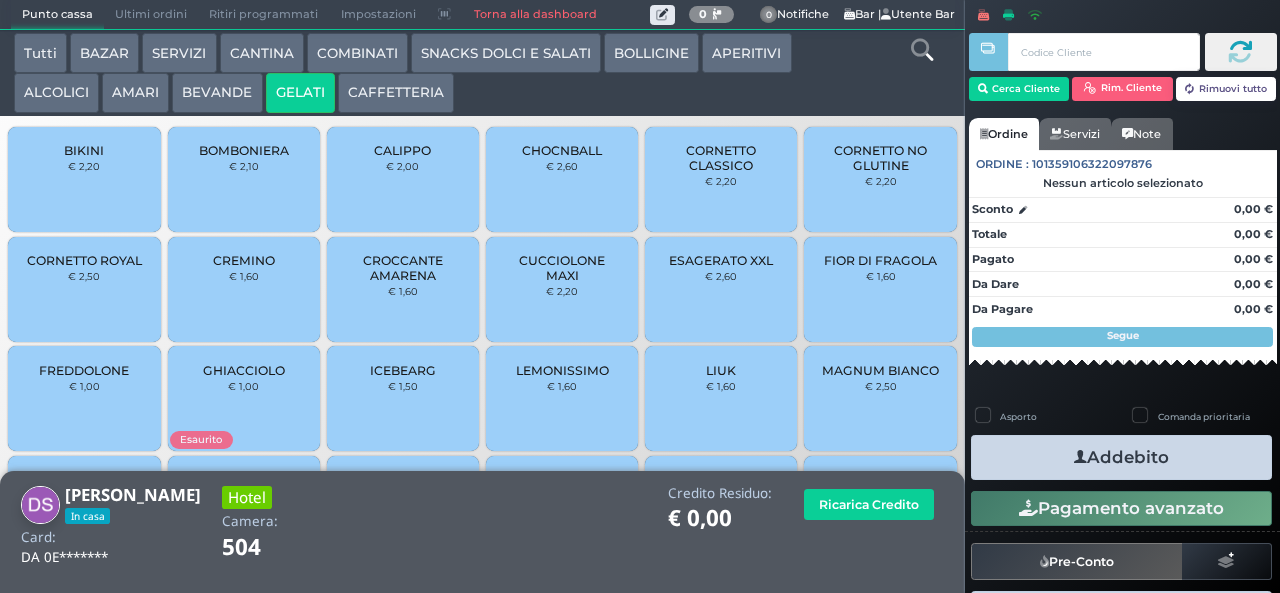 click on "CUCCIOLONE MAXI" at bounding box center (562, 268) 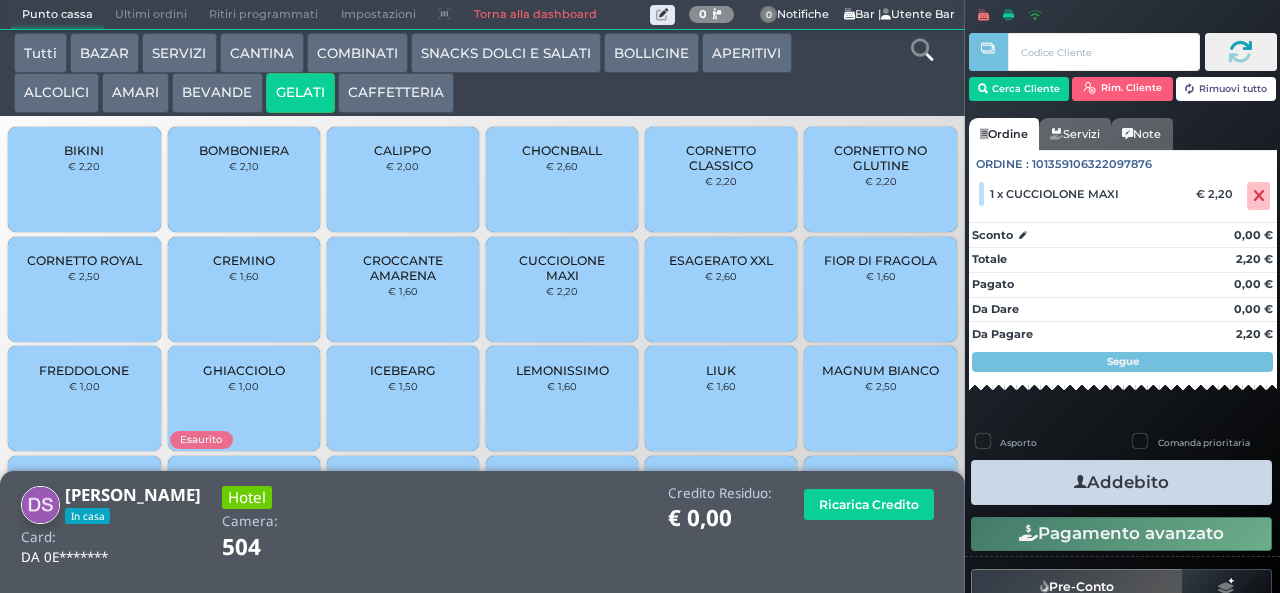 scroll, scrollTop: 133, scrollLeft: 0, axis: vertical 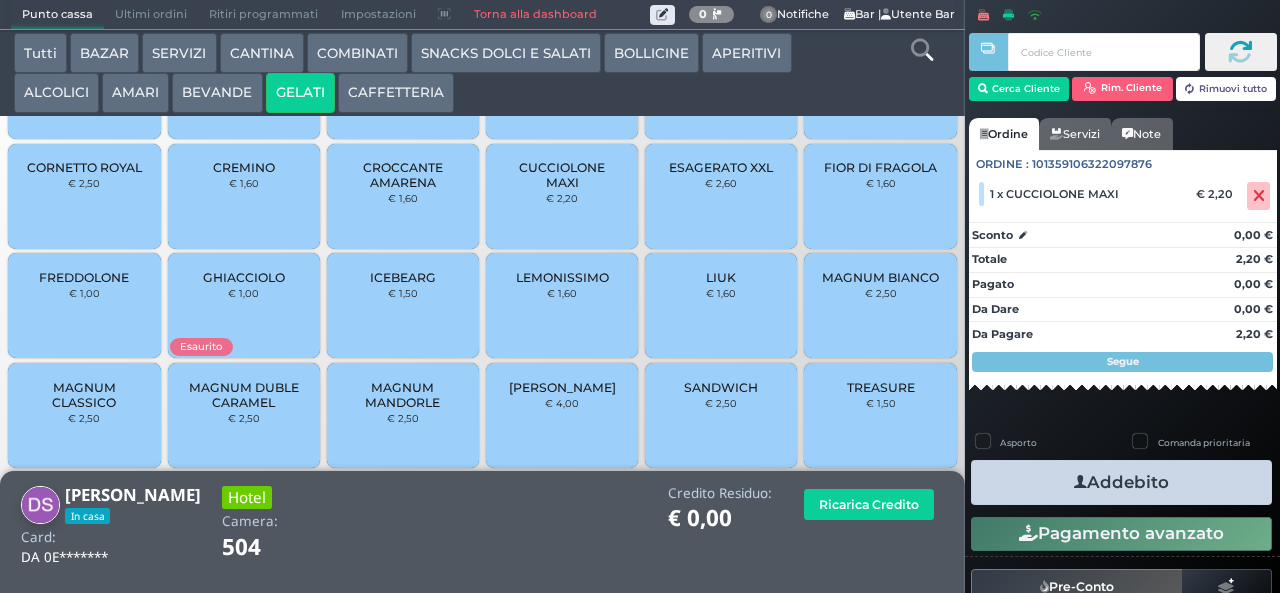 click on "TREASURE" at bounding box center [881, 387] 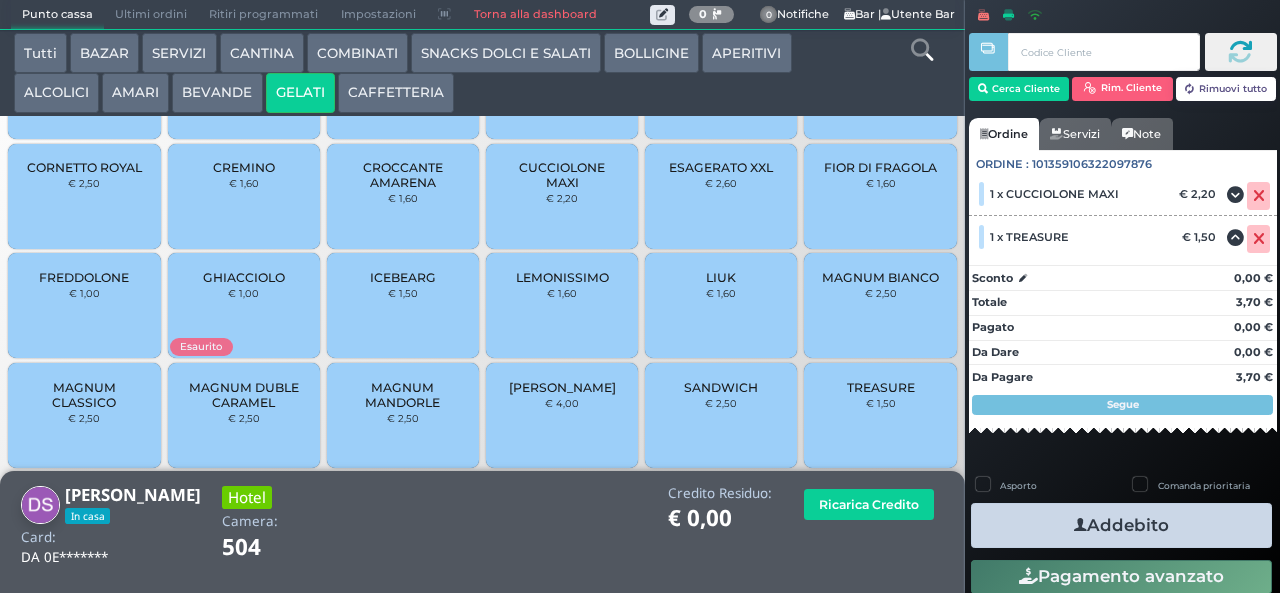 click on "Addebito" at bounding box center [1121, 525] 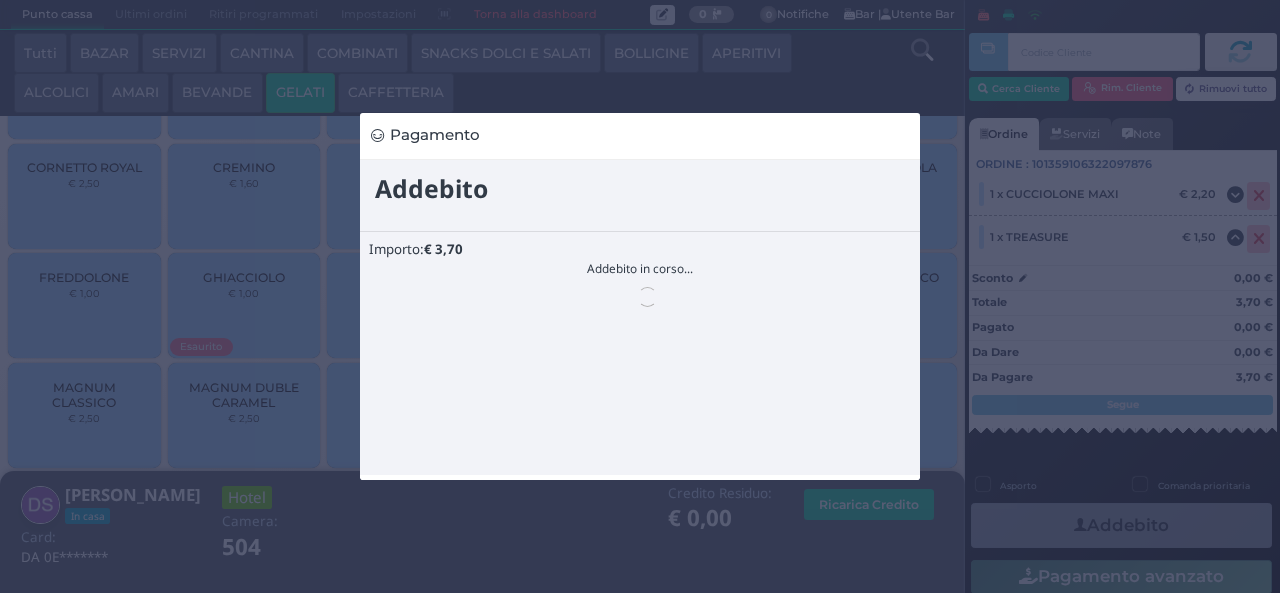 scroll, scrollTop: 0, scrollLeft: 0, axis: both 